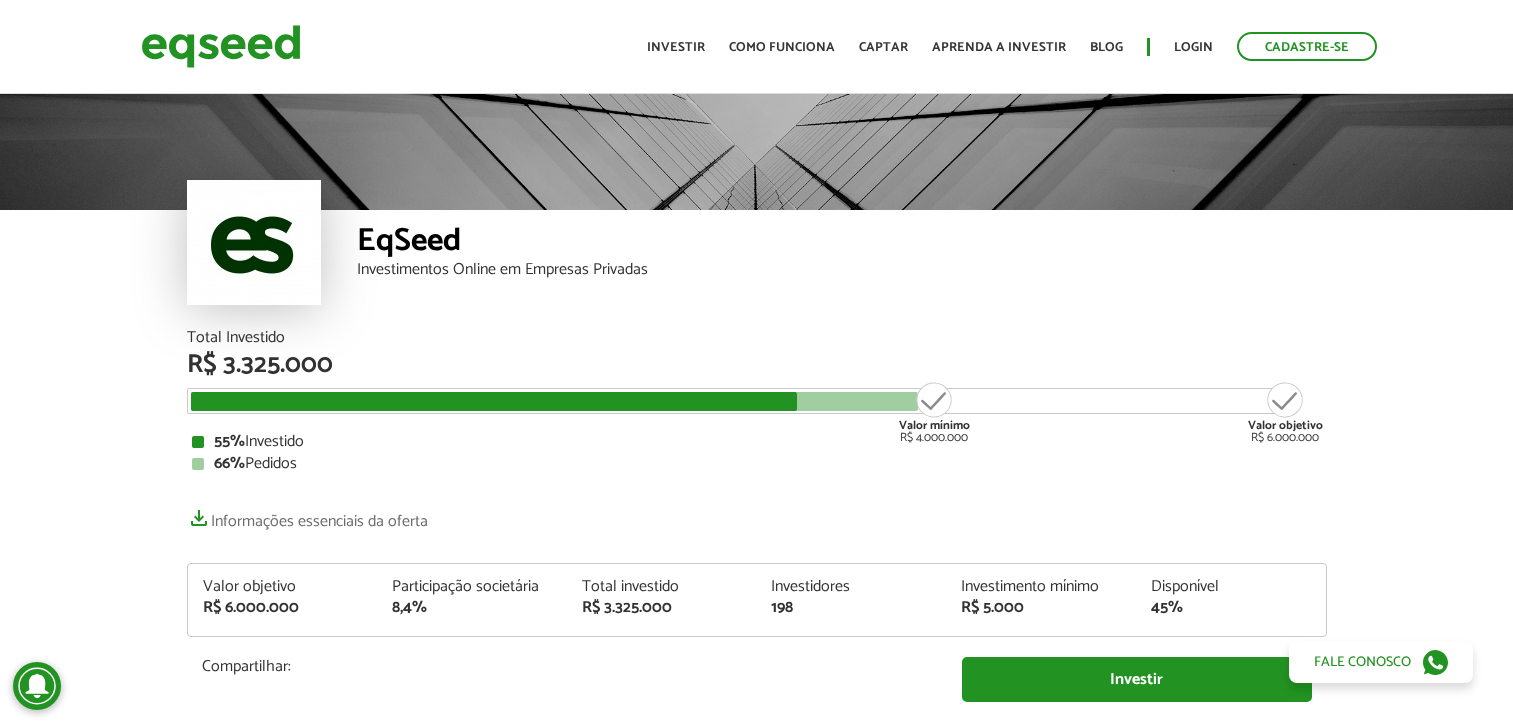 scroll, scrollTop: 0, scrollLeft: 0, axis: both 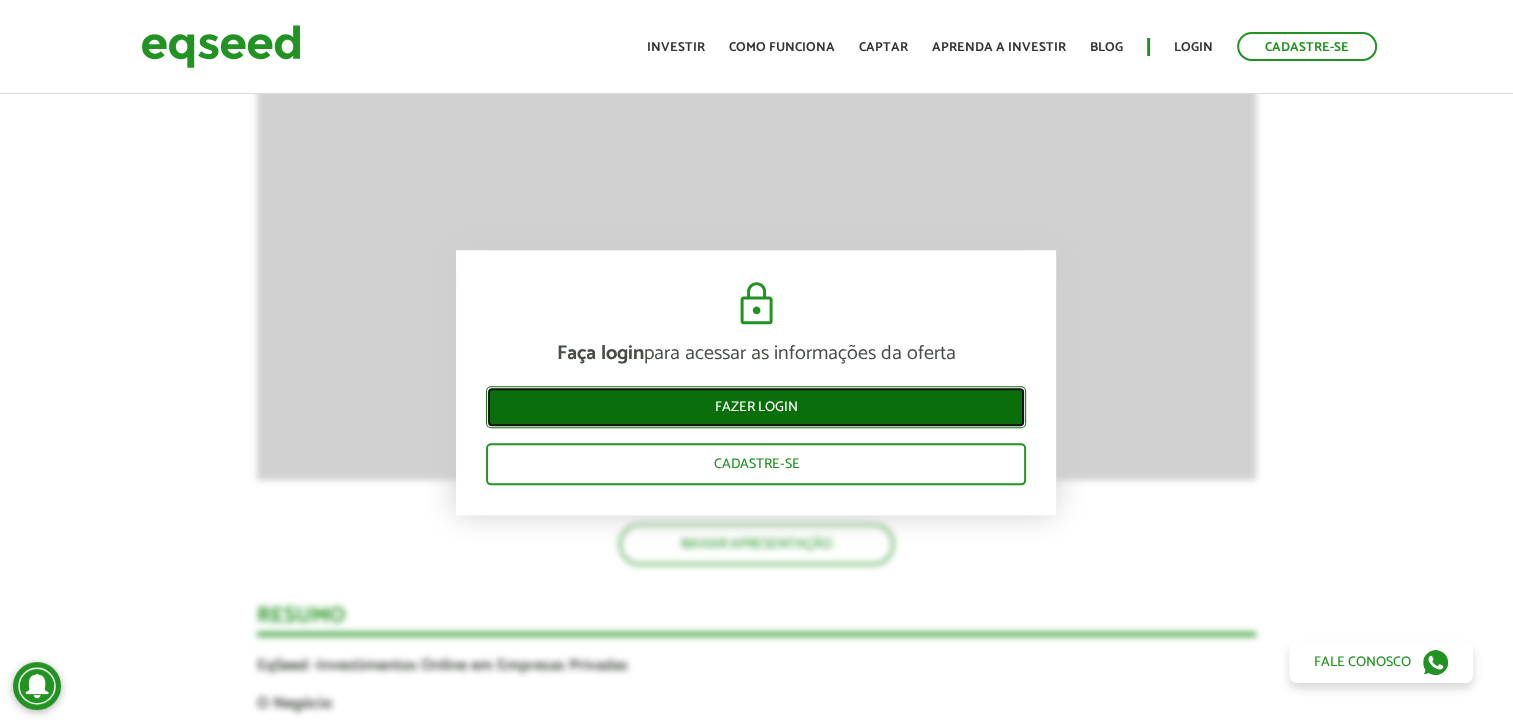 click on "Fazer login" at bounding box center (756, 407) 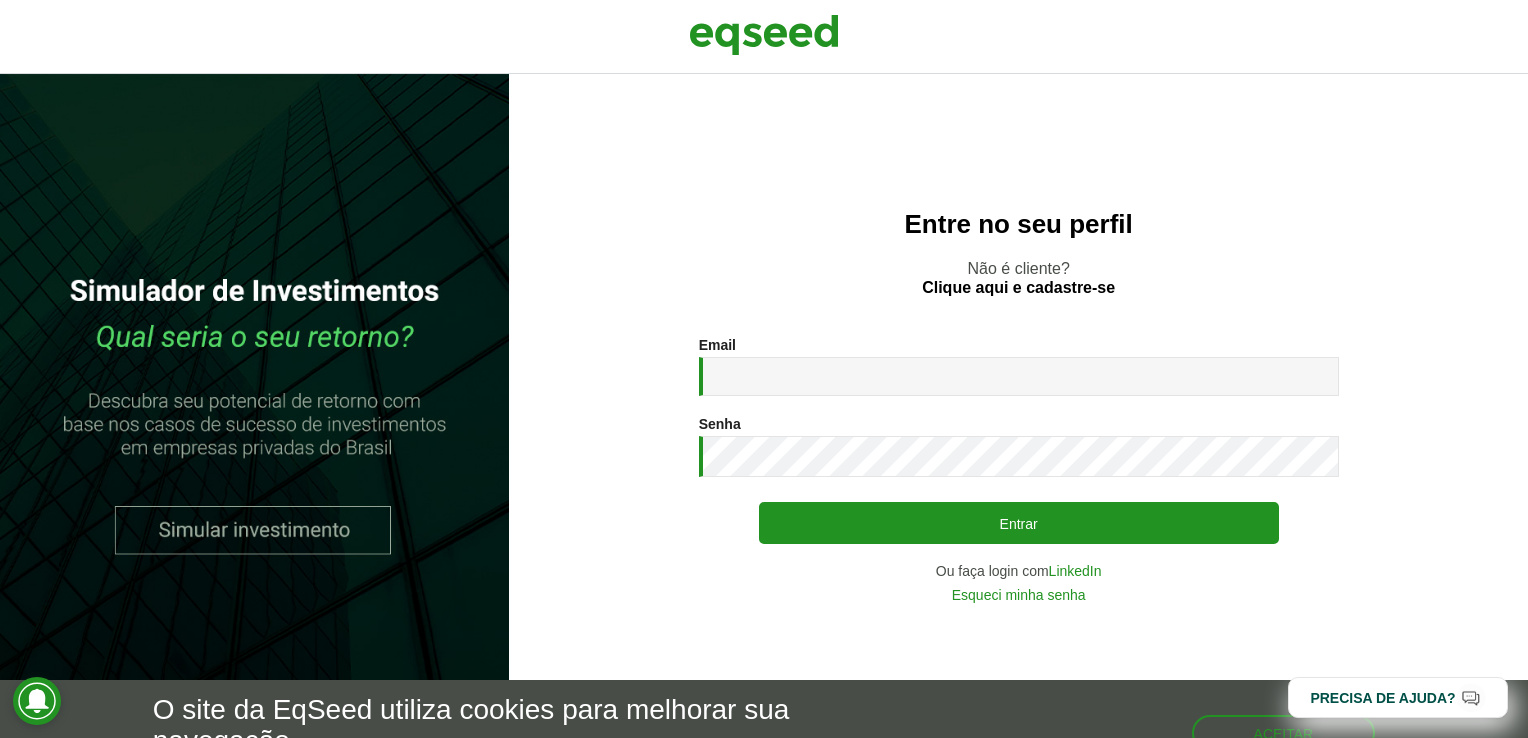 scroll, scrollTop: 0, scrollLeft: 0, axis: both 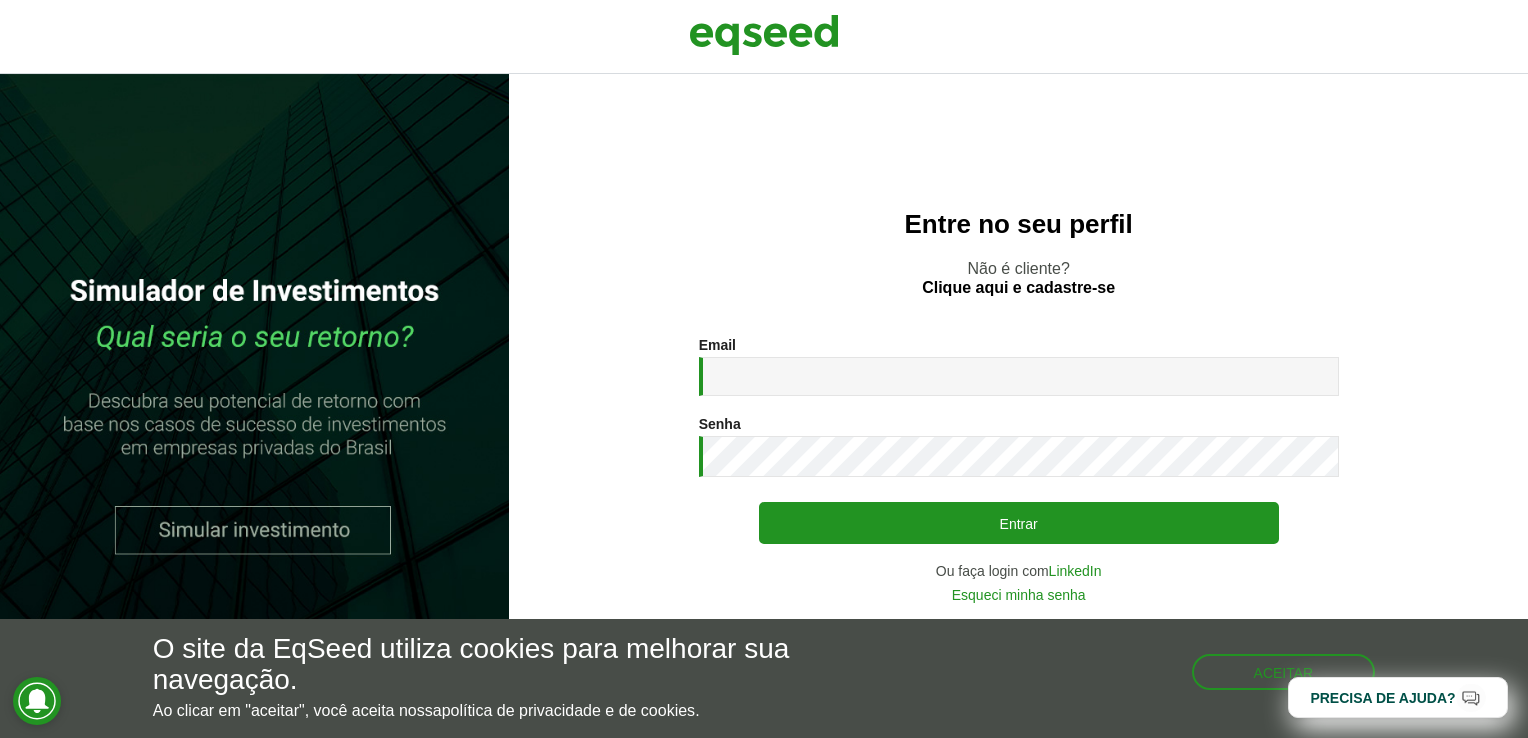 click on "Email  *
Digite seu endereço de e-mail." at bounding box center (1019, 366) 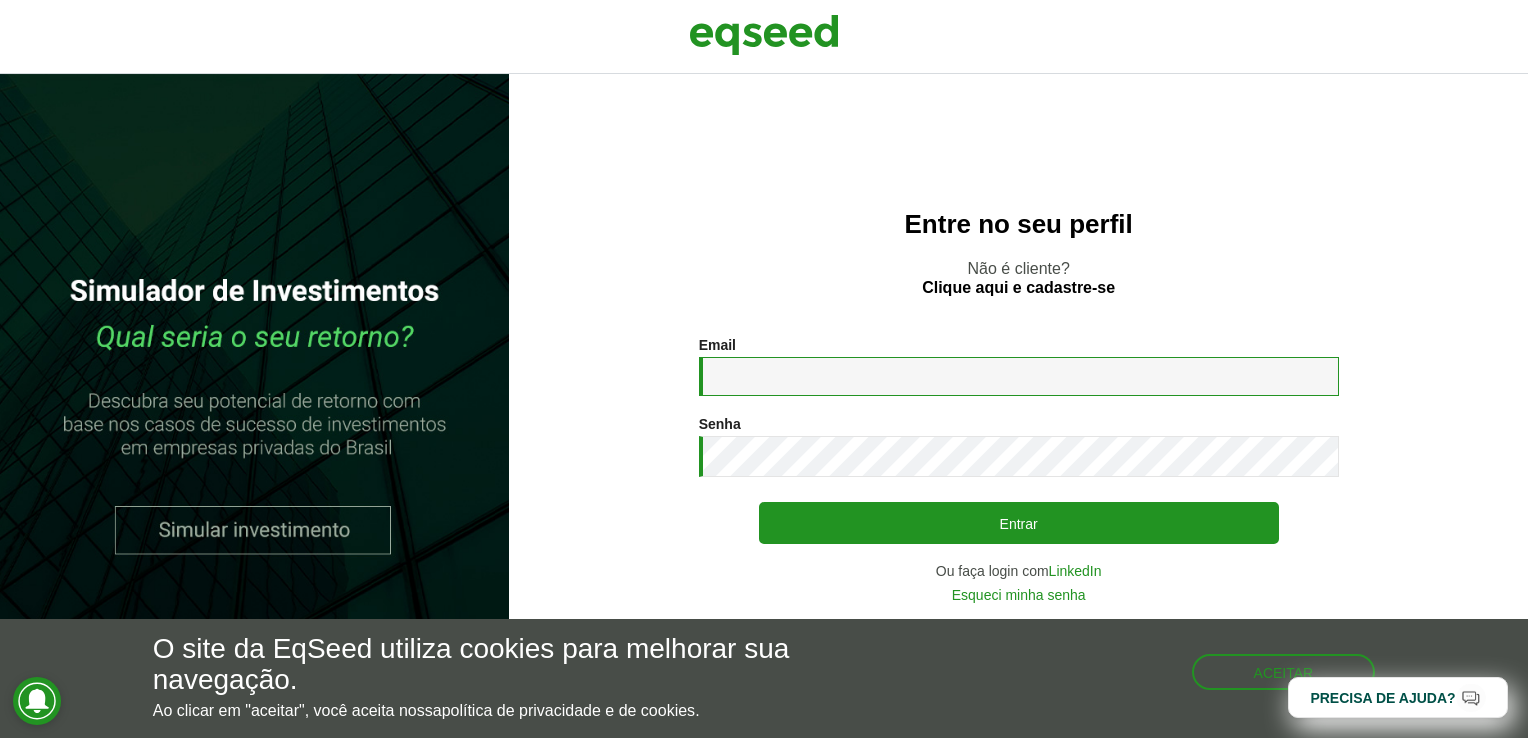 click on "Email  *" at bounding box center (1019, 376) 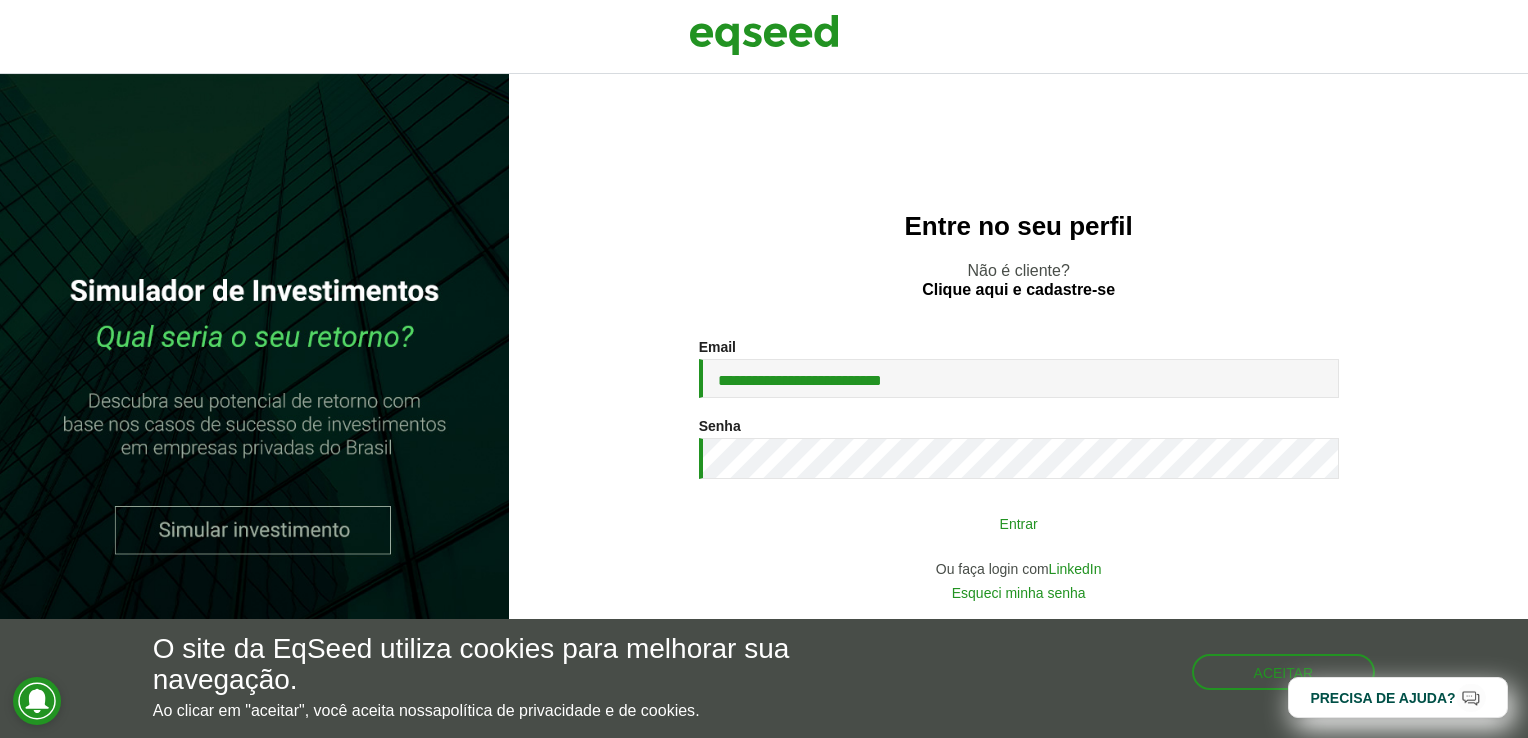 click on "Entrar" at bounding box center [1019, 523] 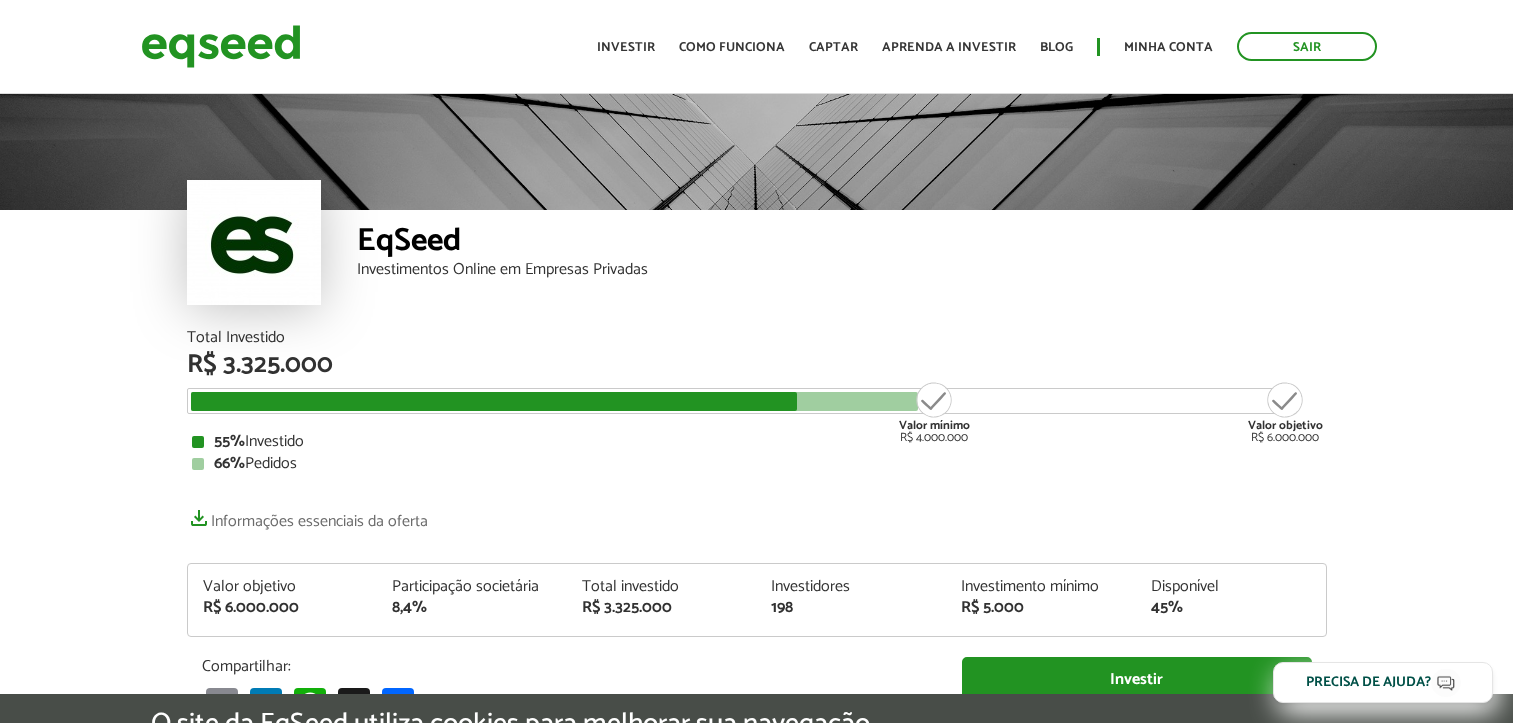 scroll, scrollTop: 0, scrollLeft: 0, axis: both 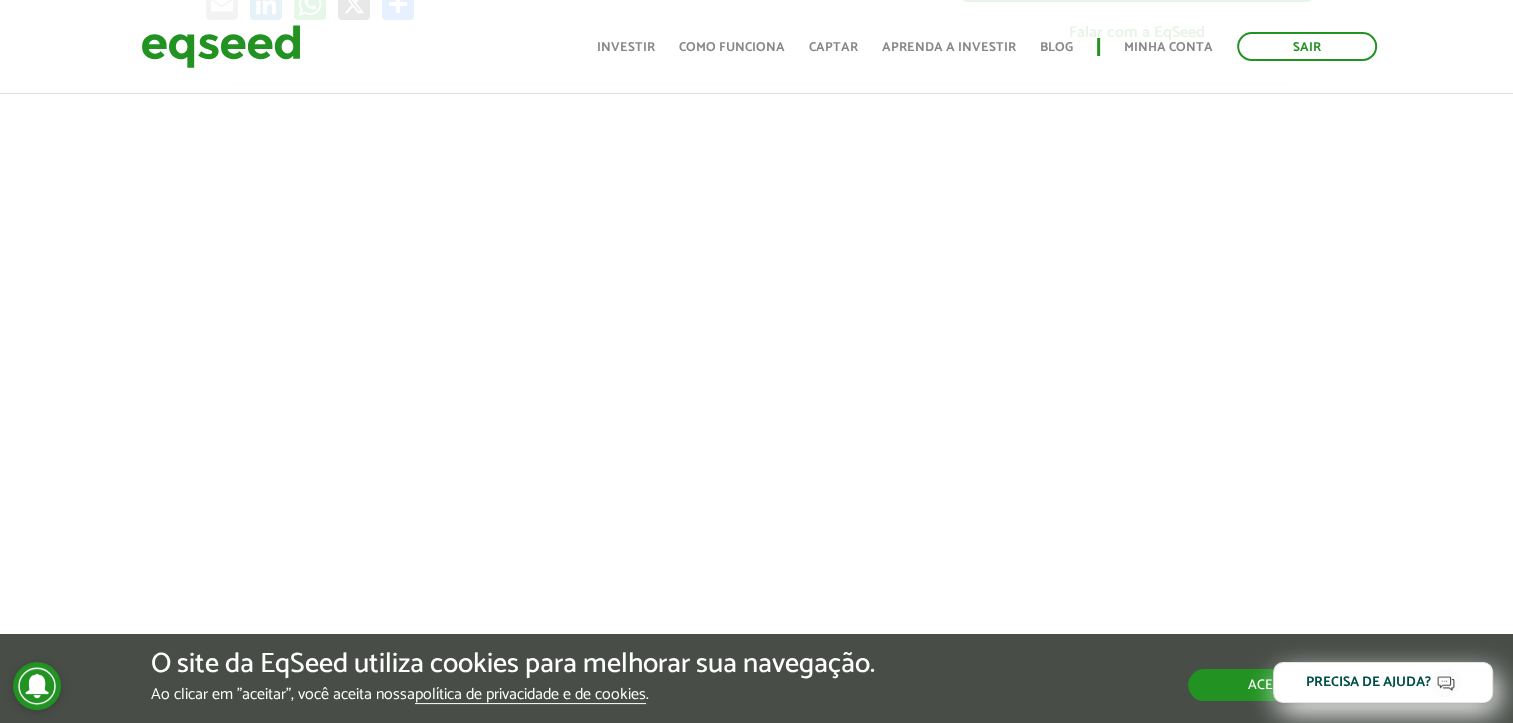 click on "Aceitar" at bounding box center (1275, 685) 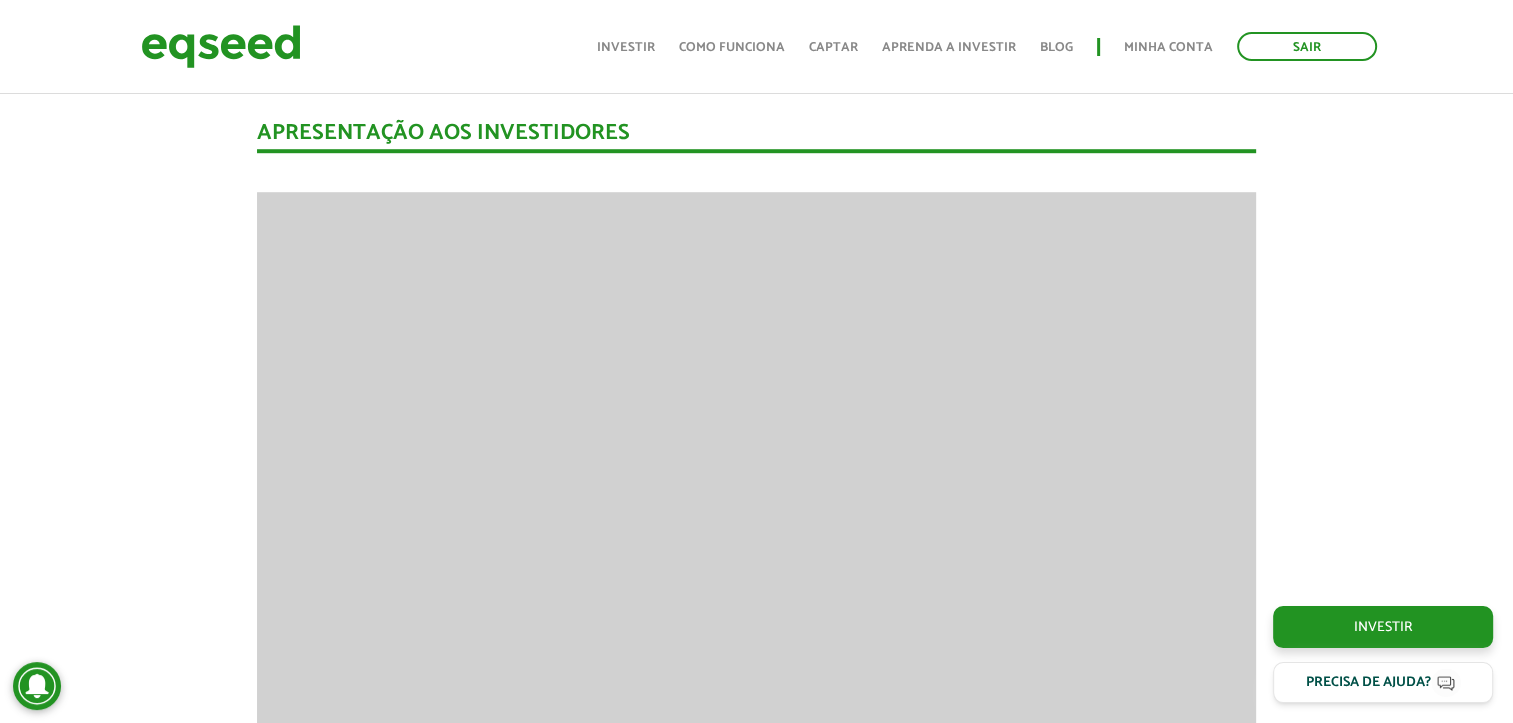 scroll, scrollTop: 1400, scrollLeft: 0, axis: vertical 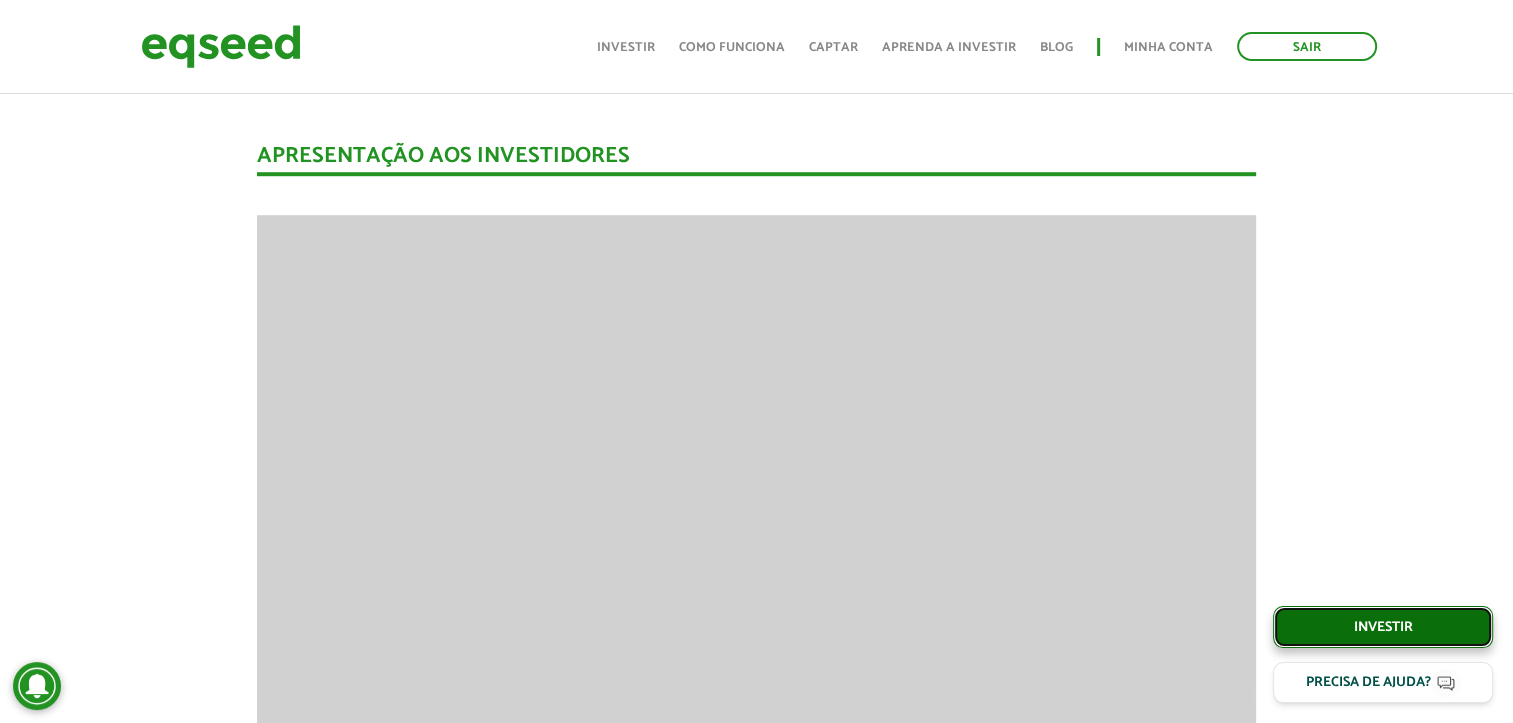 click on "Investir" at bounding box center [1383, 627] 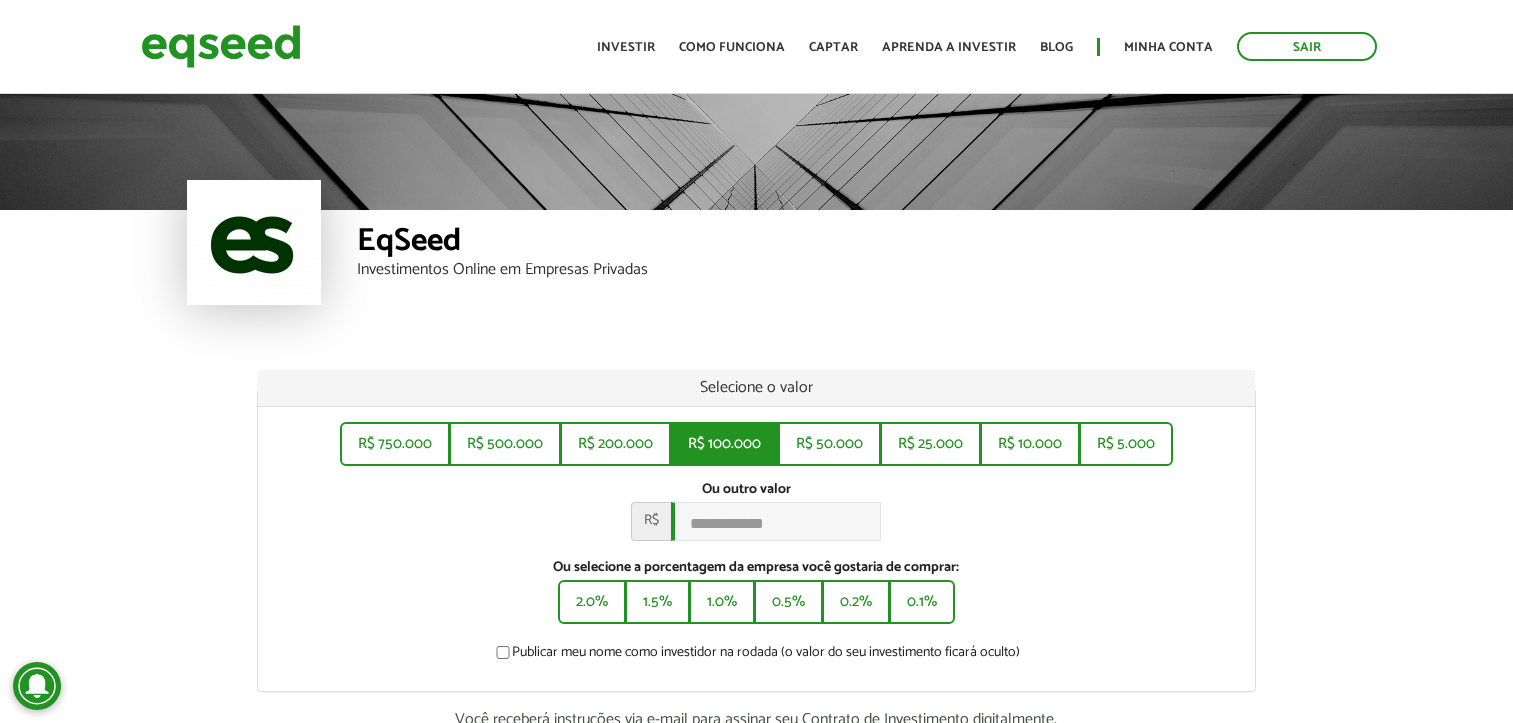 scroll, scrollTop: 0, scrollLeft: 0, axis: both 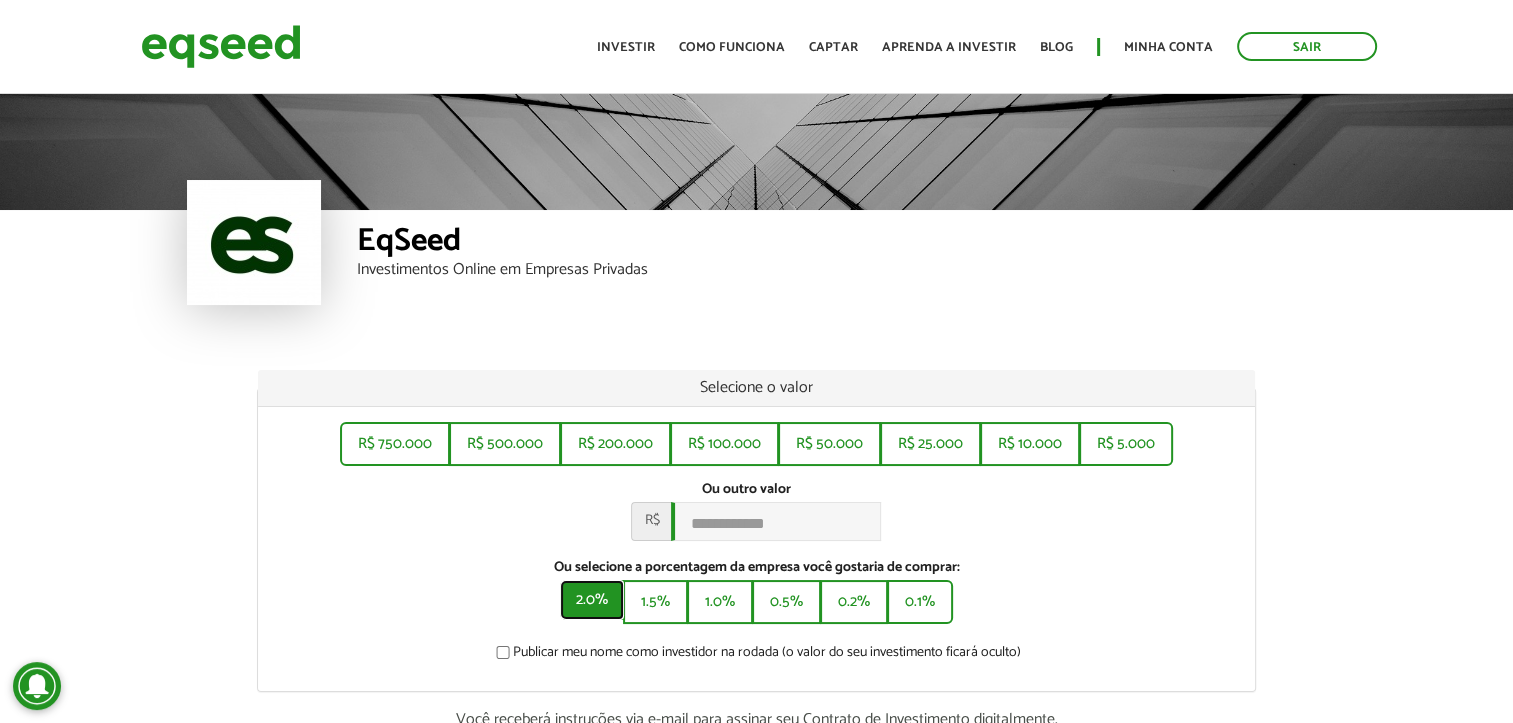 click on "2.0%" at bounding box center [592, 600] 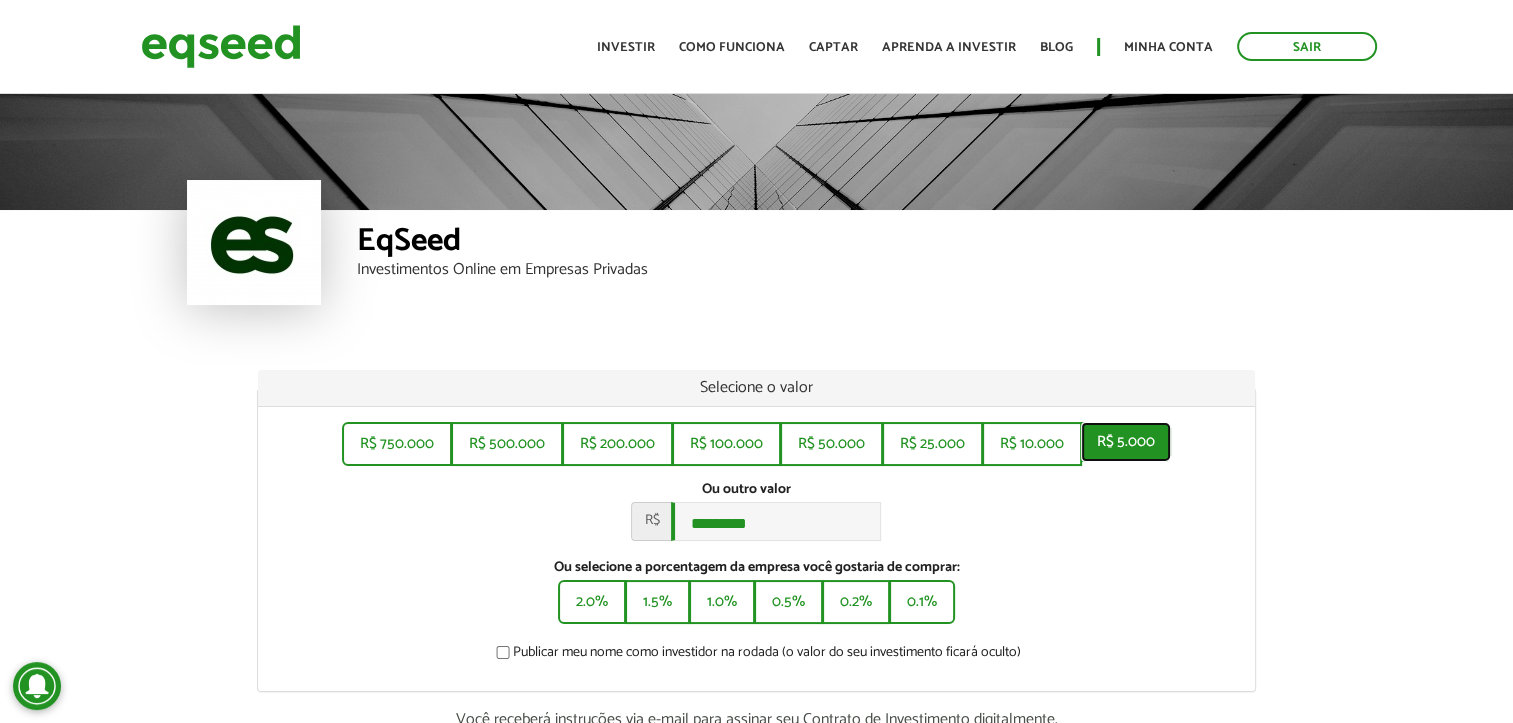 click on "R$ 5.000" at bounding box center [1126, 442] 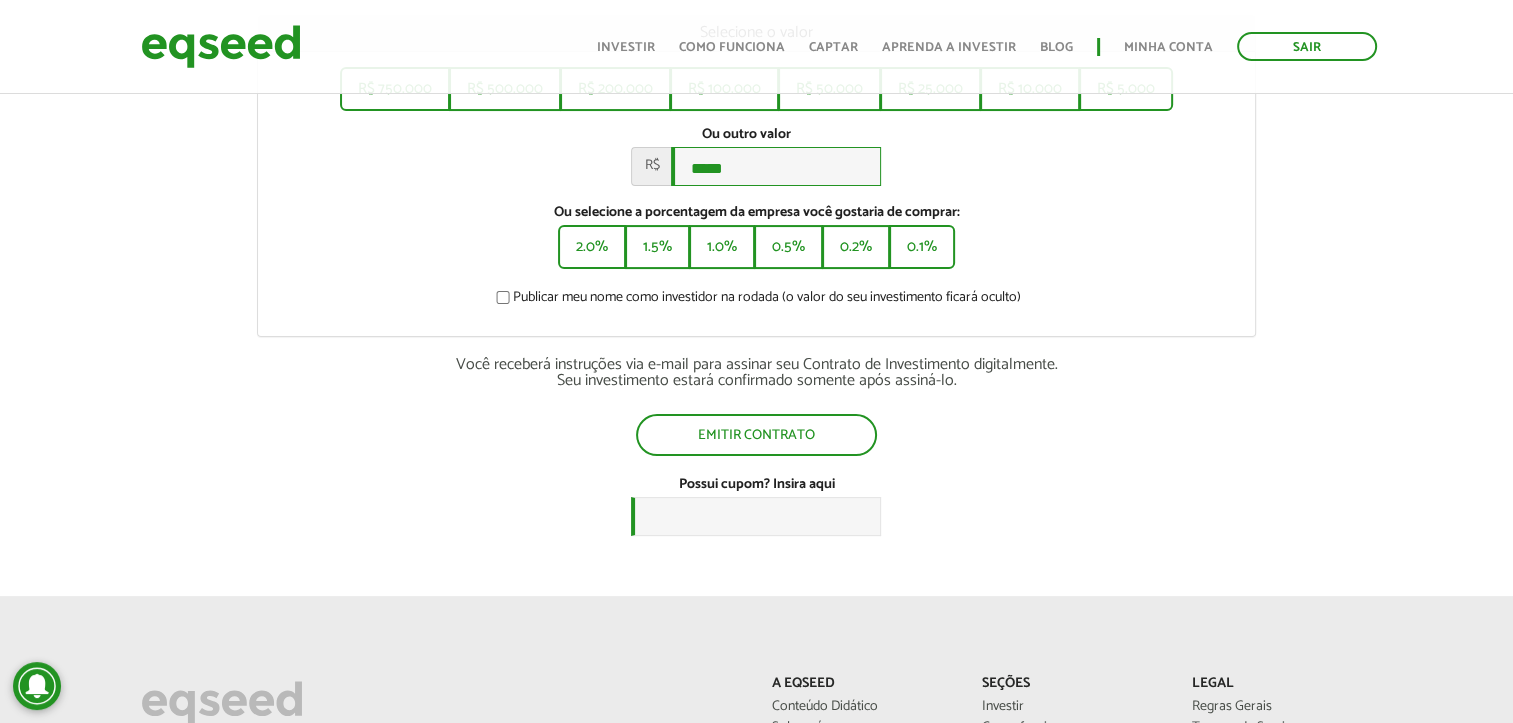 scroll, scrollTop: 400, scrollLeft: 0, axis: vertical 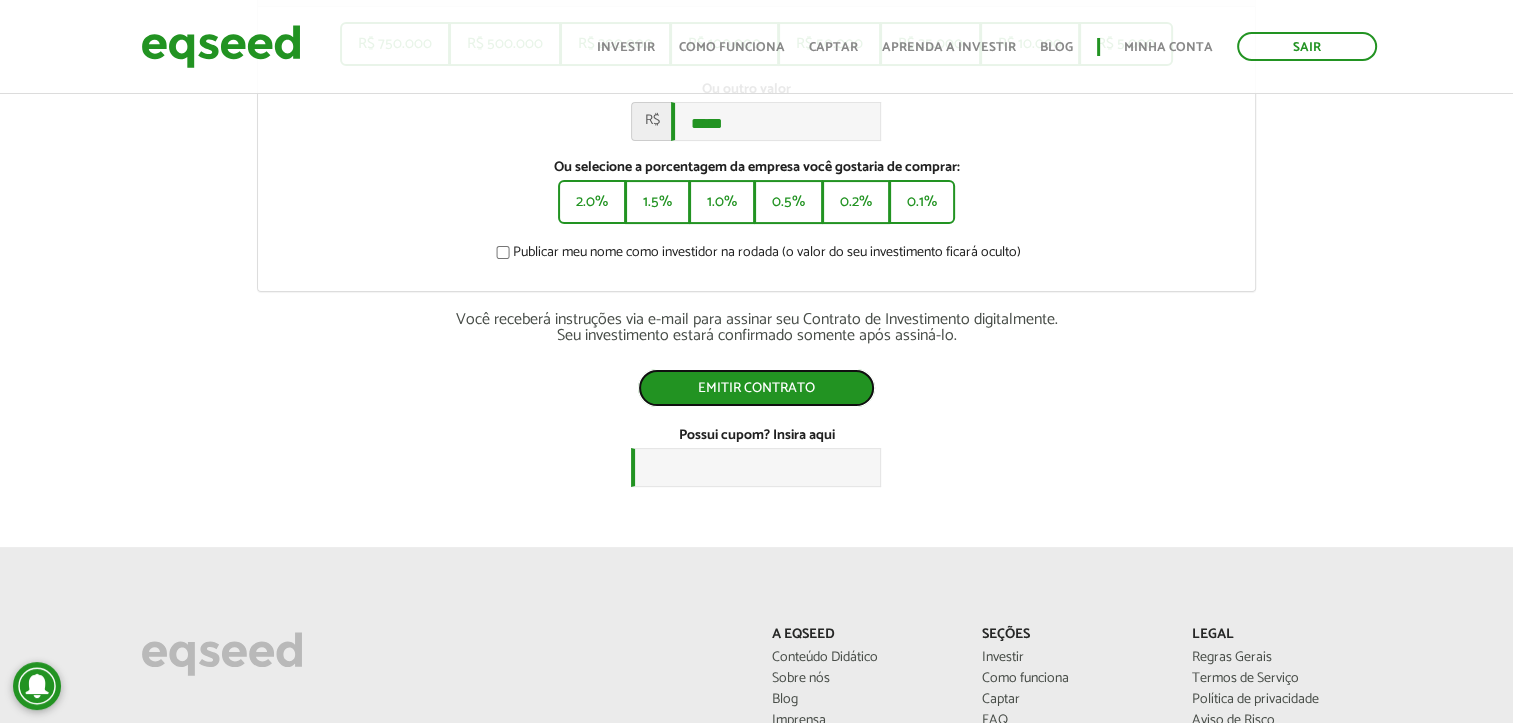 click on "Emitir contrato" at bounding box center [756, 388] 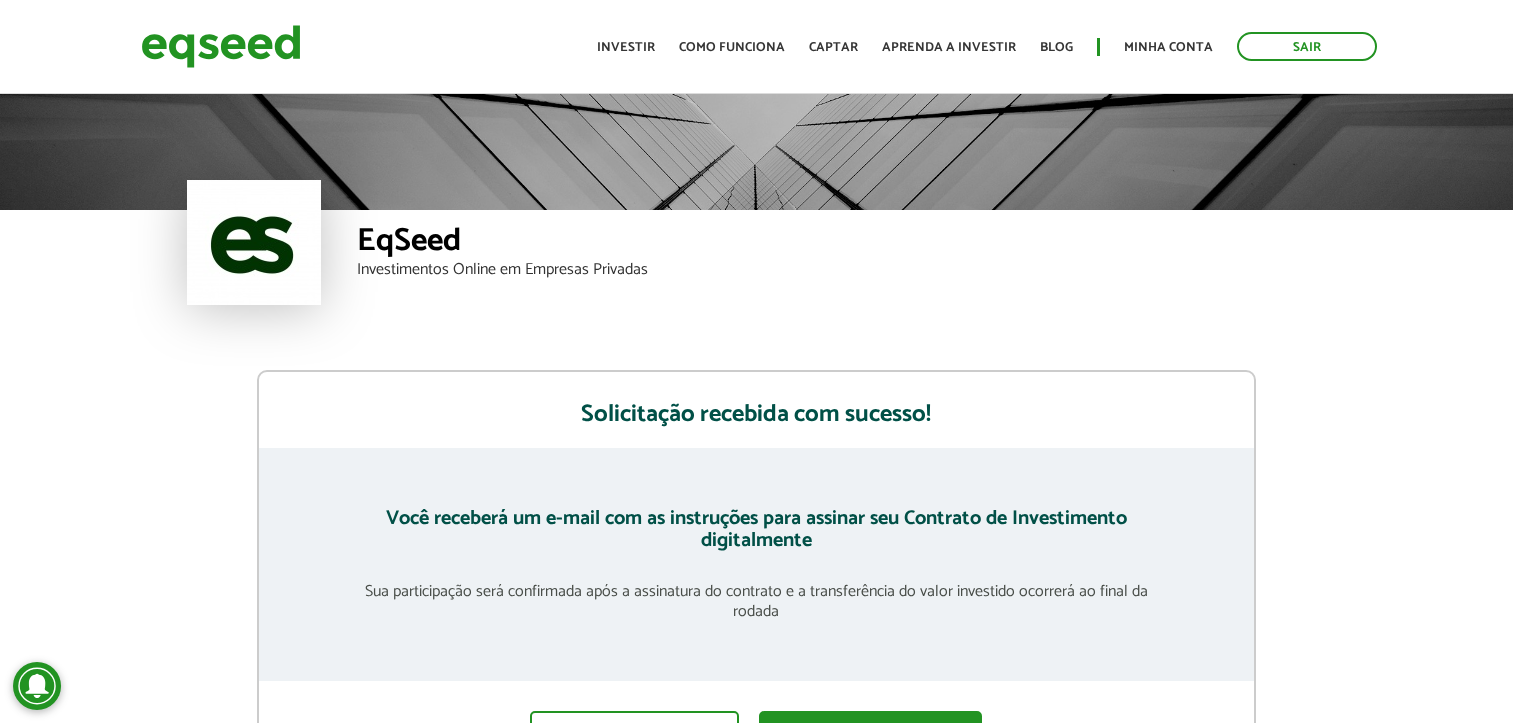 scroll, scrollTop: 0, scrollLeft: 0, axis: both 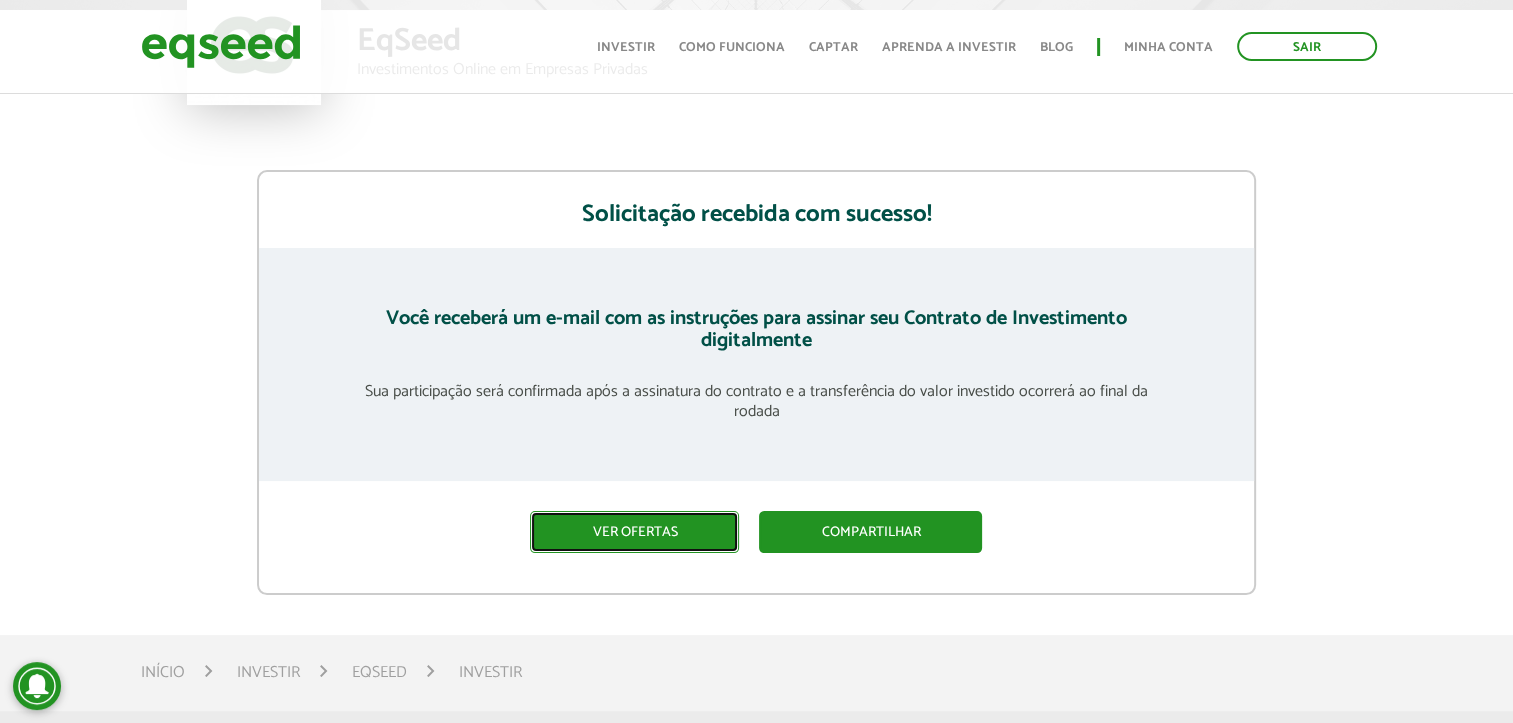 click on "Ver ofertas" at bounding box center [634, 532] 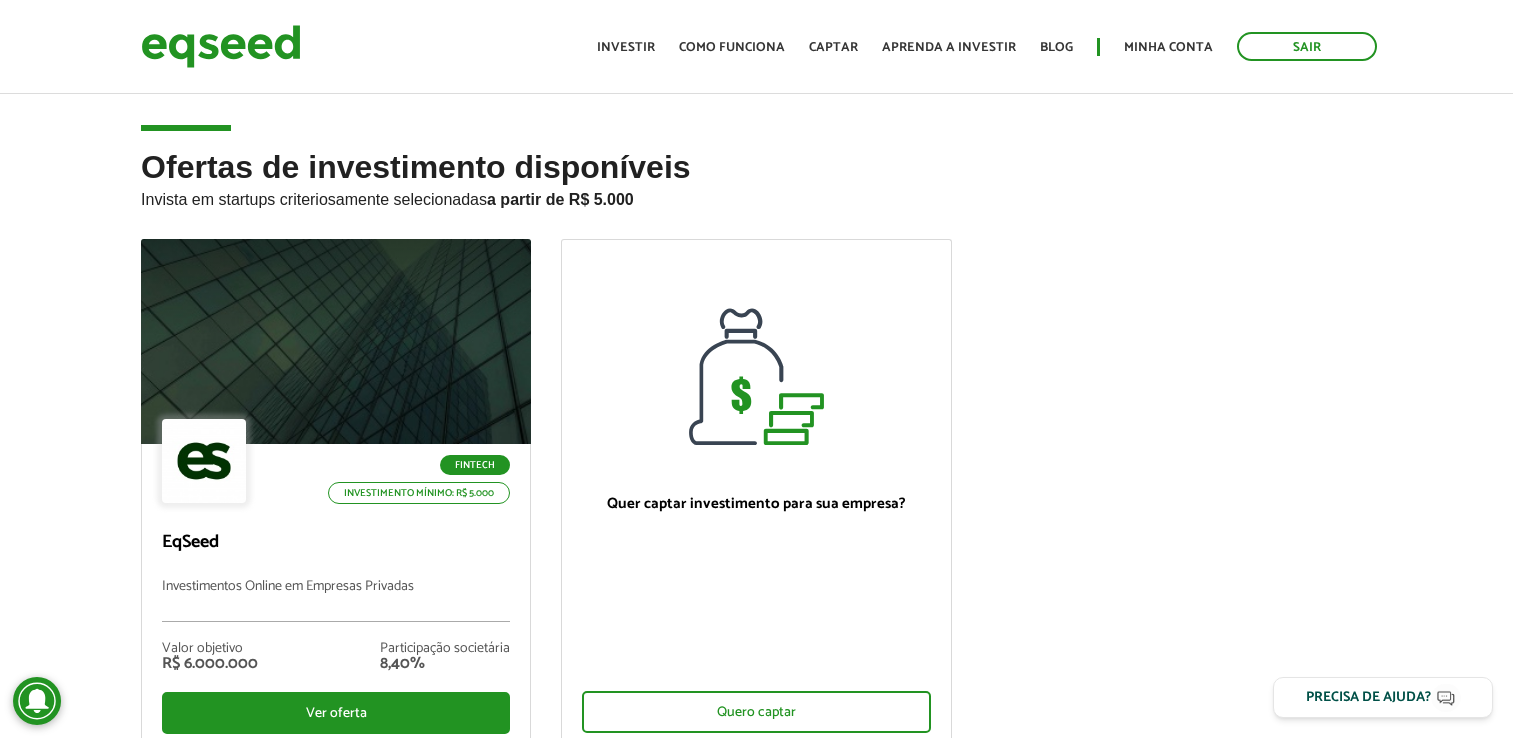 scroll, scrollTop: 0, scrollLeft: 0, axis: both 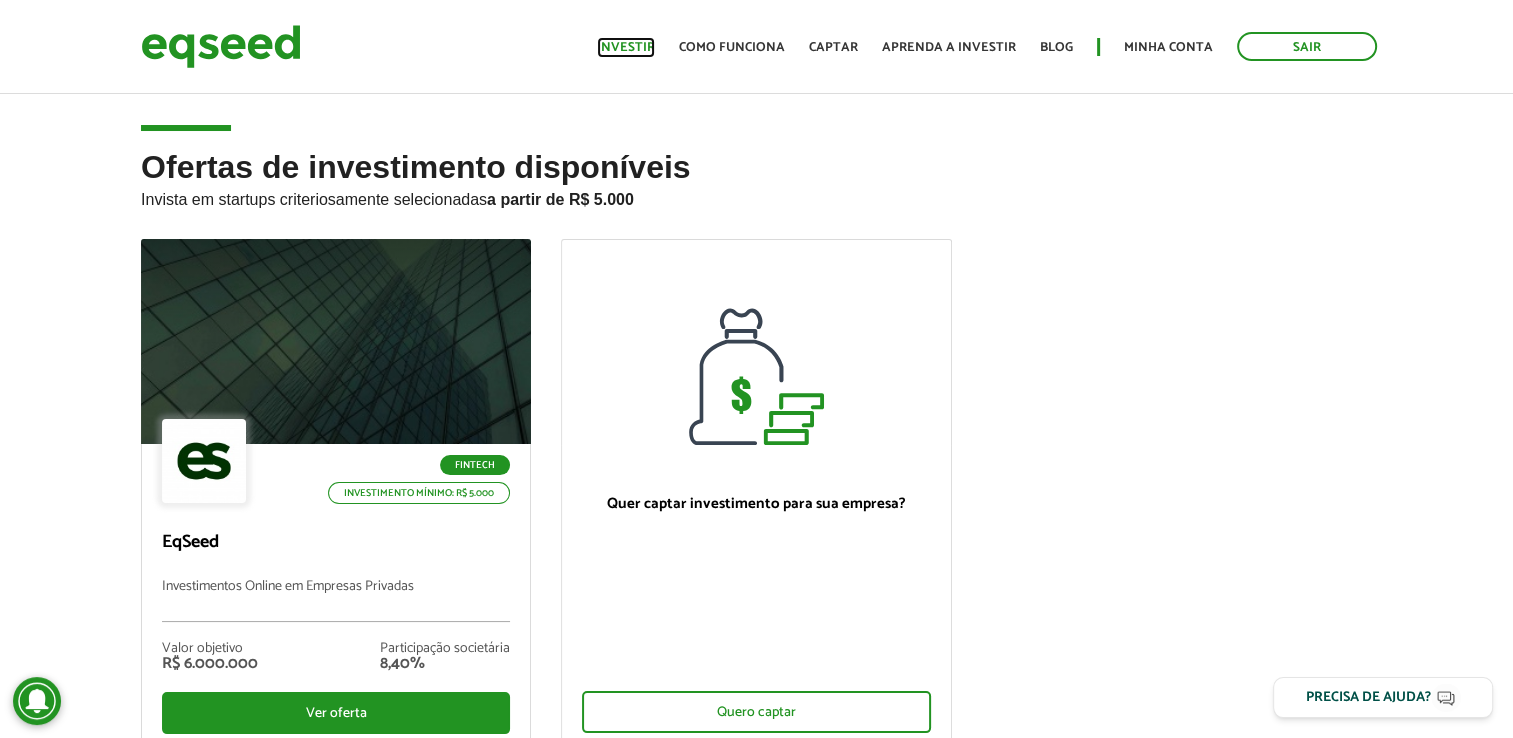click on "Investir" at bounding box center [626, 47] 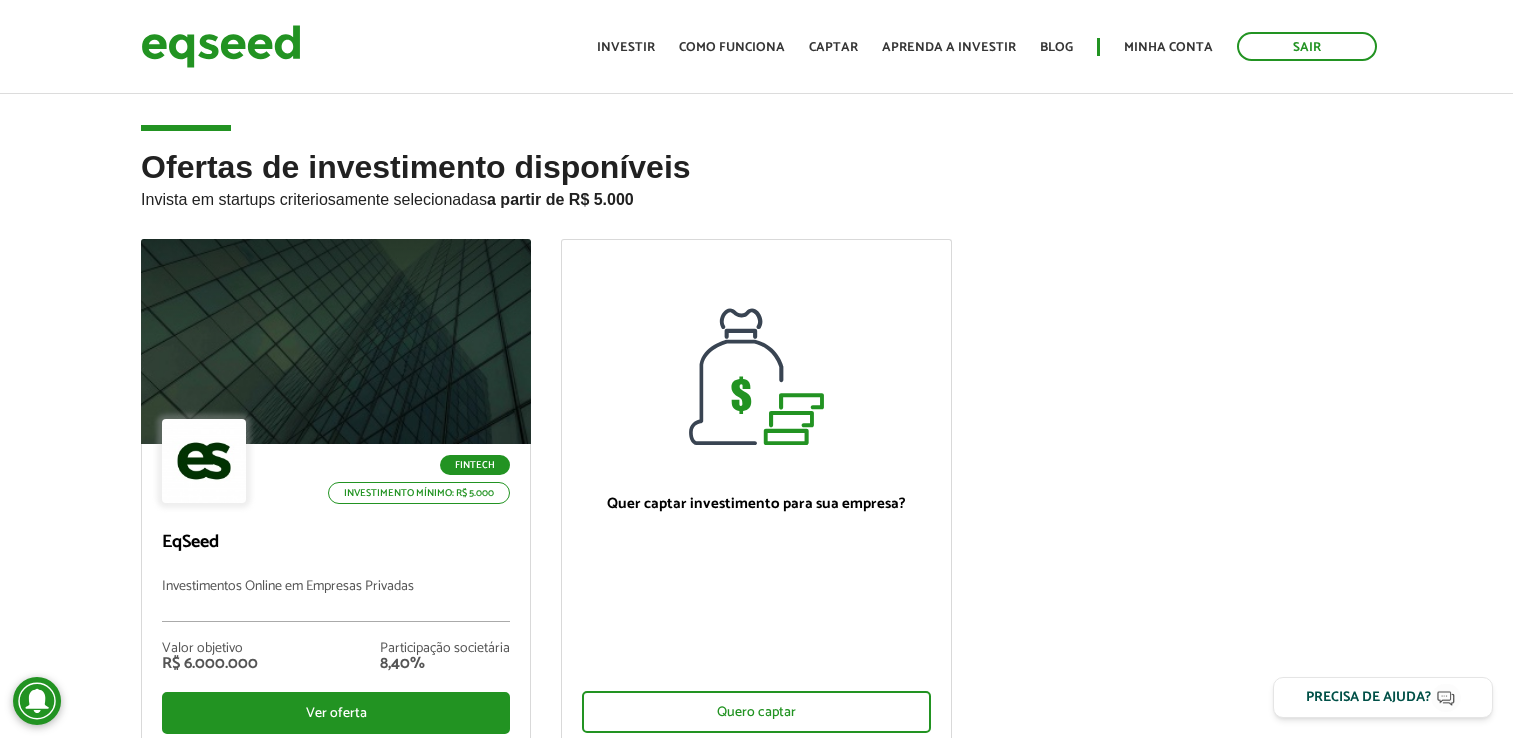 scroll, scrollTop: 0, scrollLeft: 0, axis: both 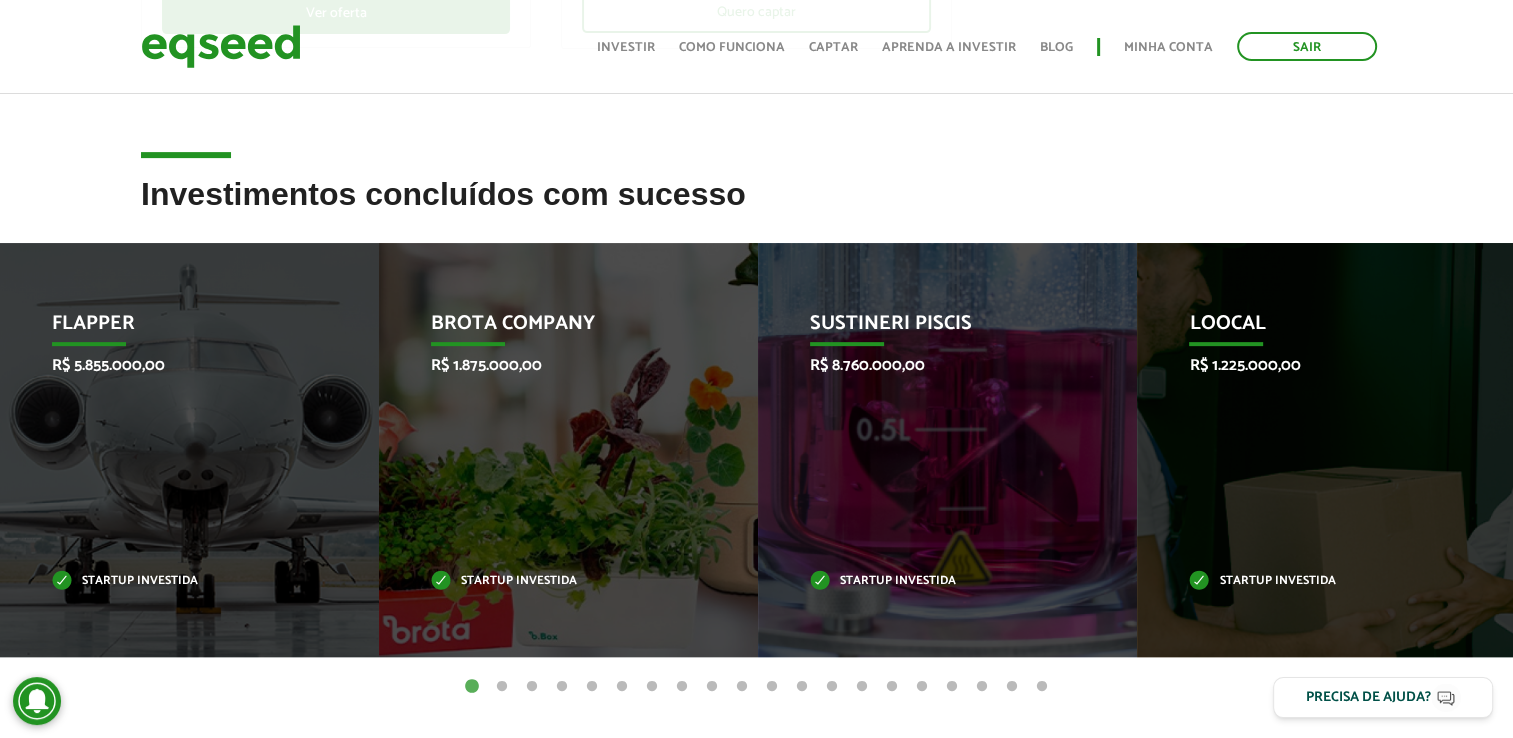 click on "2" at bounding box center [502, 687] 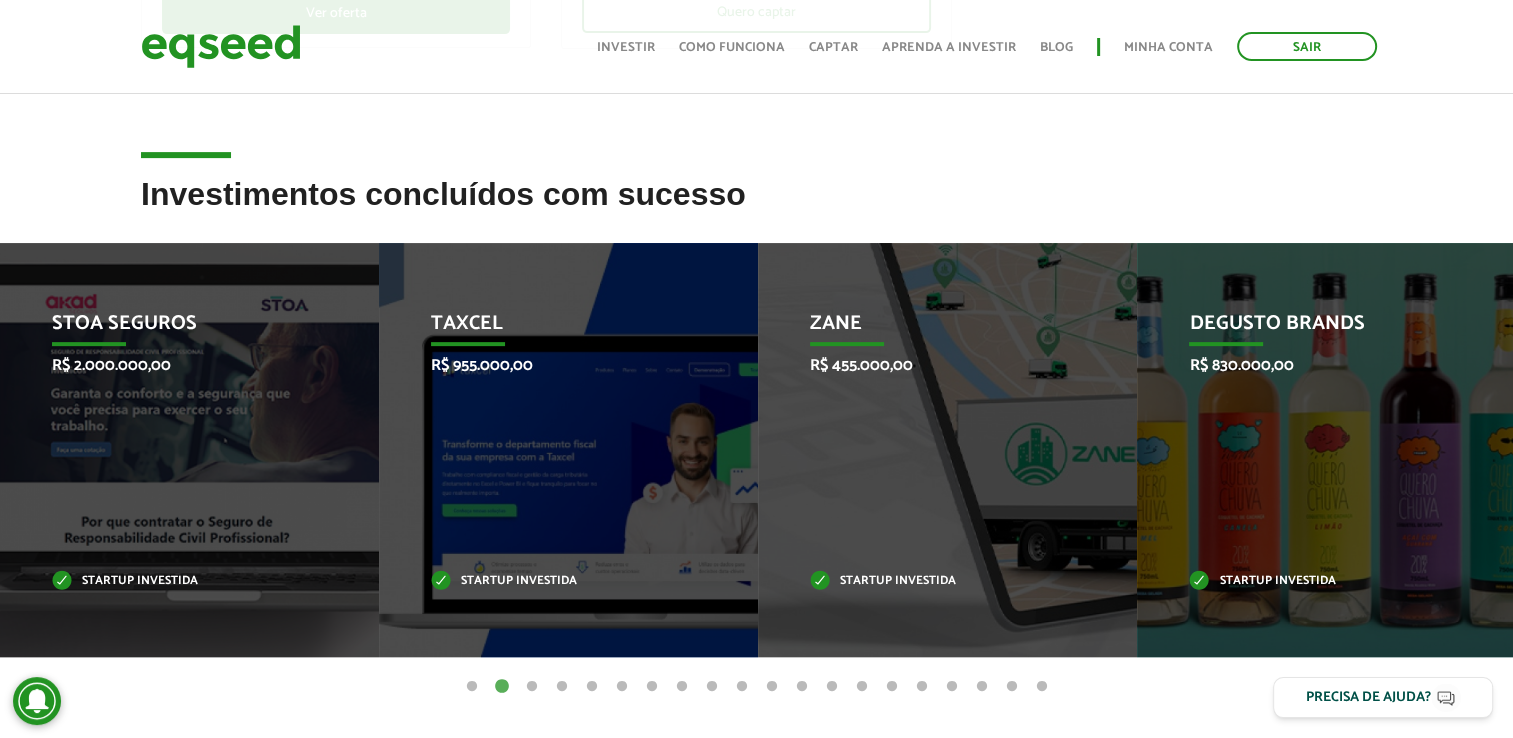 click on "3" at bounding box center [532, 687] 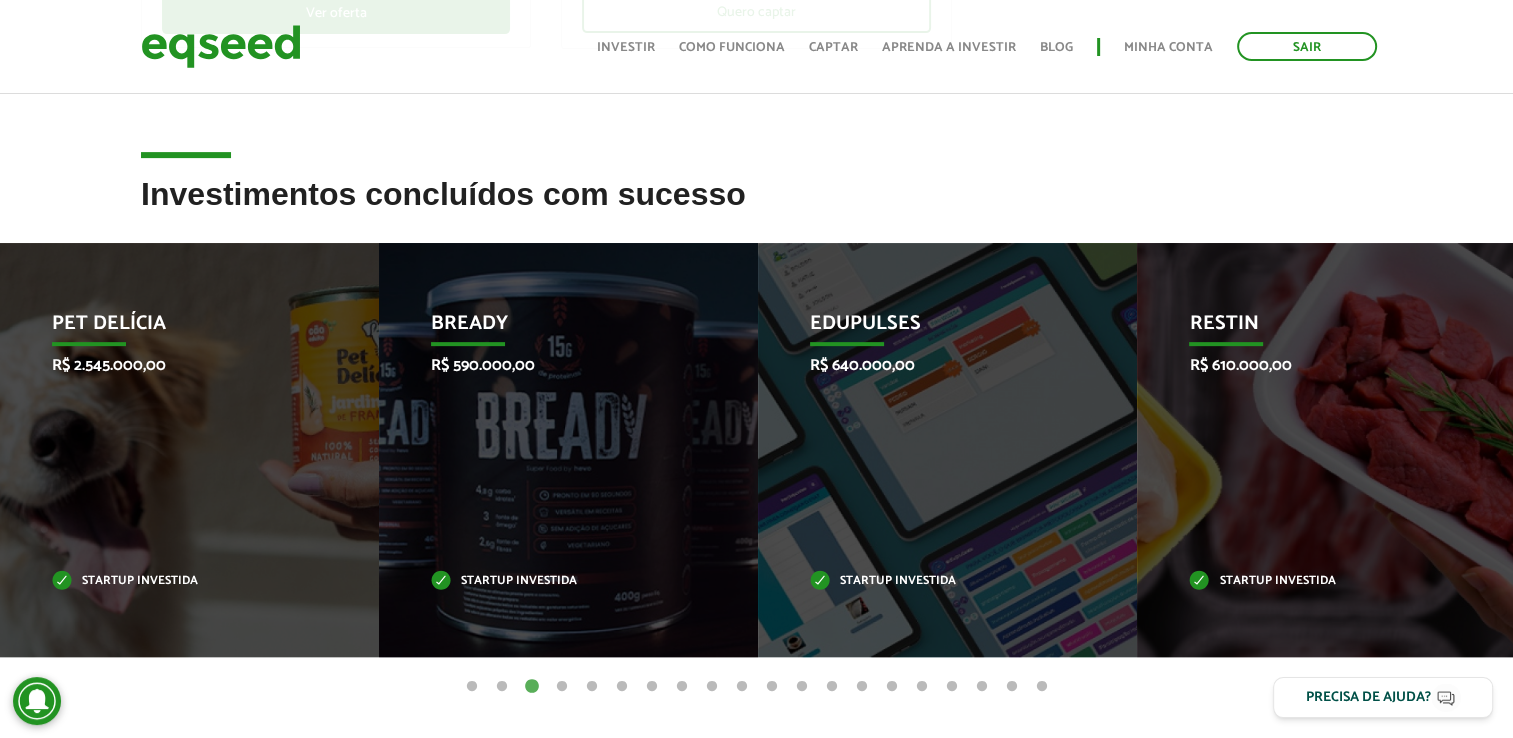 click on "4" at bounding box center (562, 687) 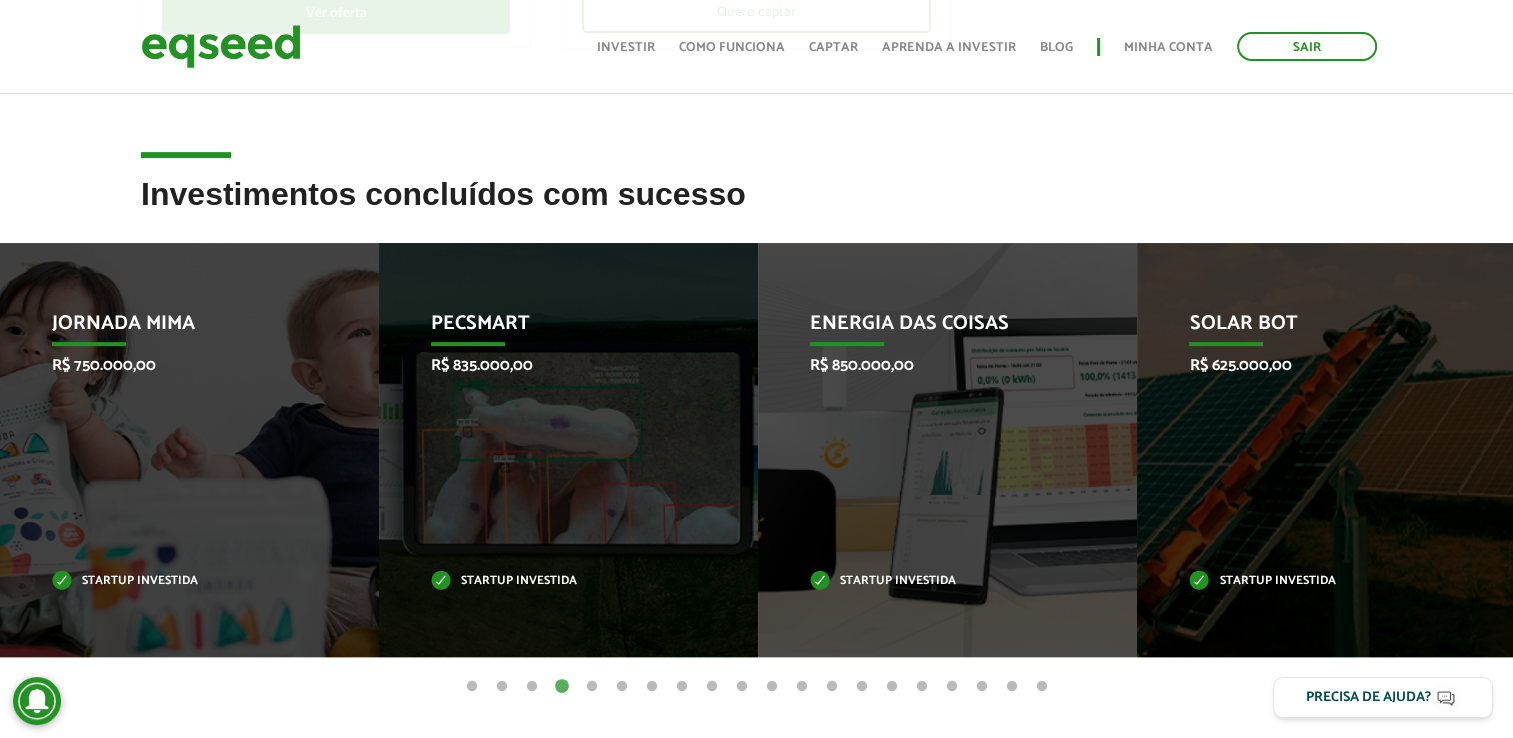 click on "5" at bounding box center (592, 687) 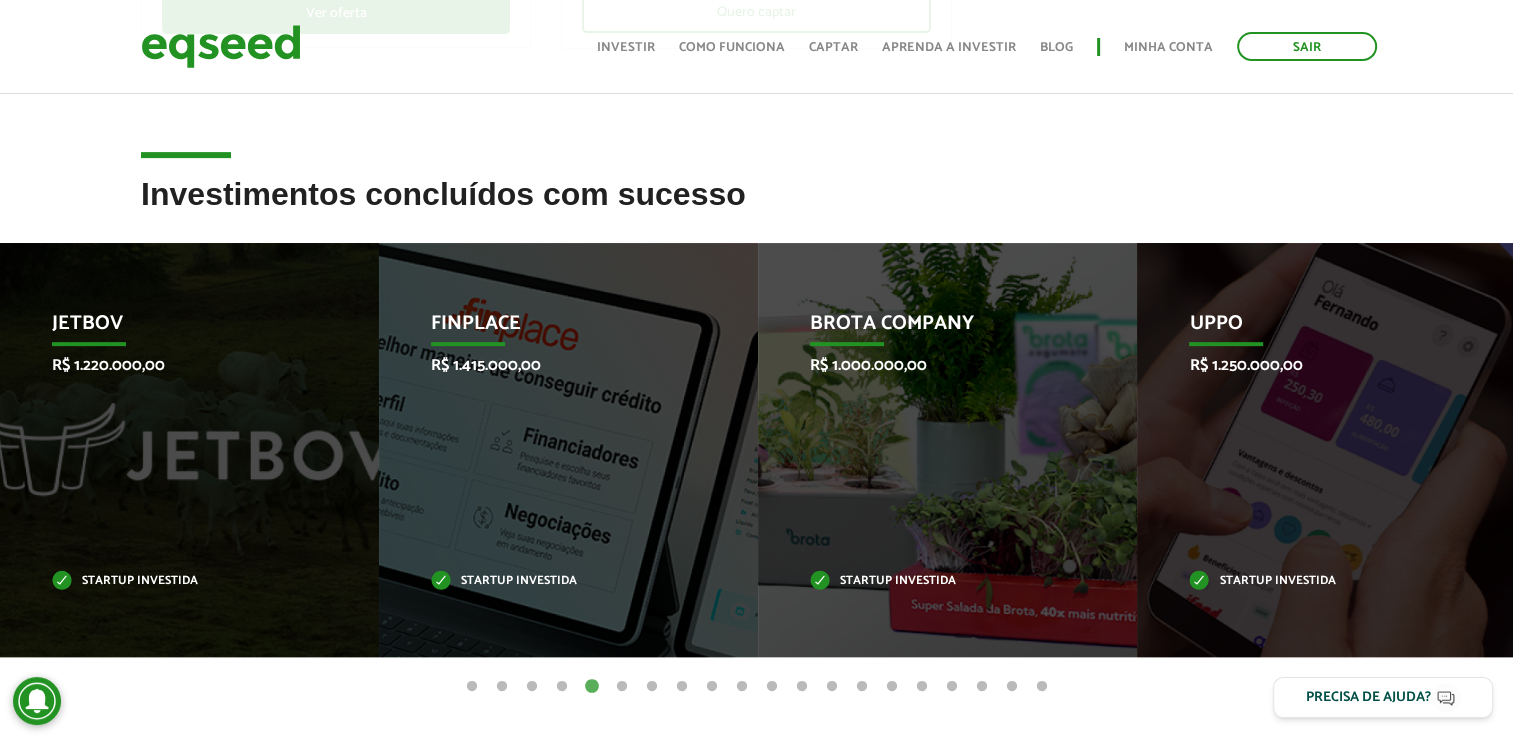 click on "6" at bounding box center [622, 687] 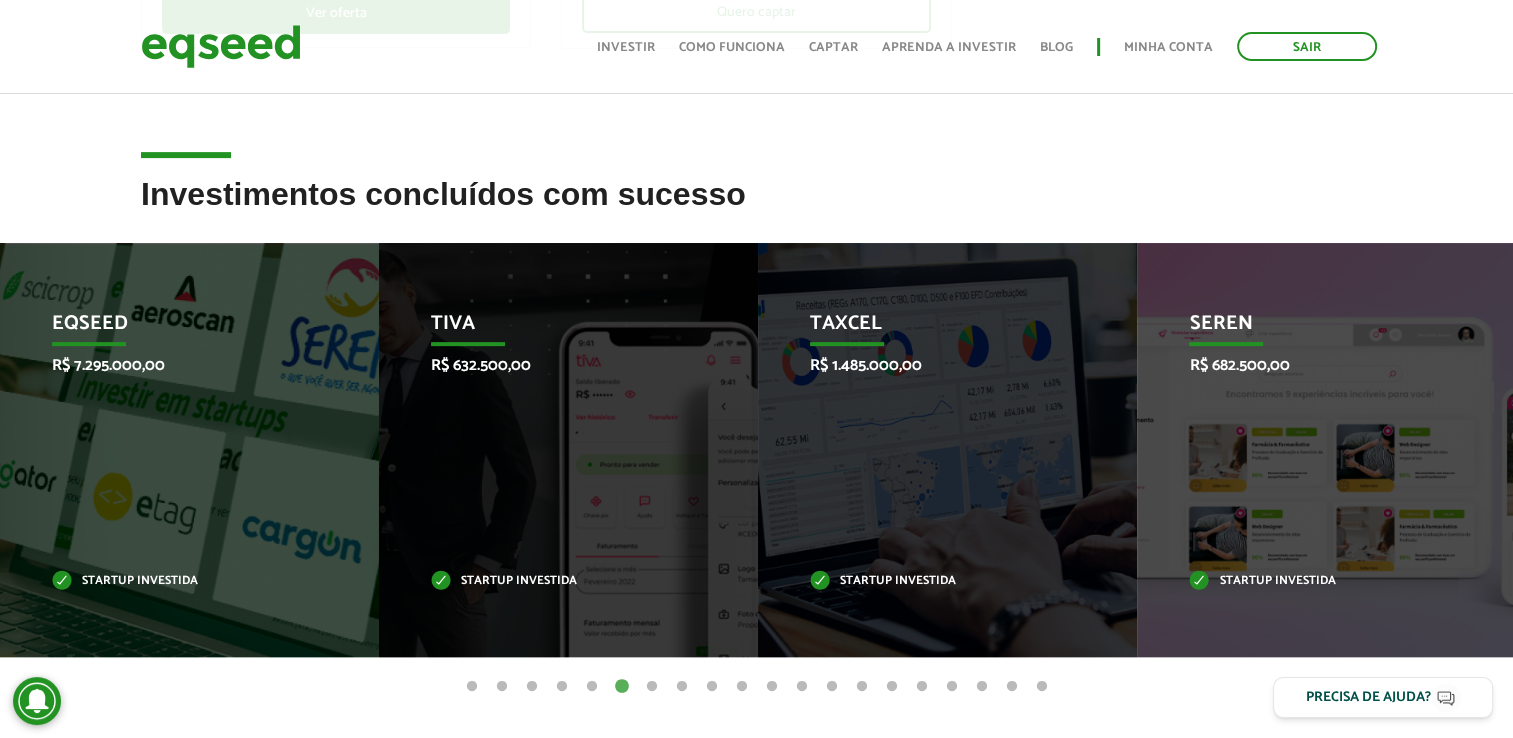 click on "7" at bounding box center (652, 687) 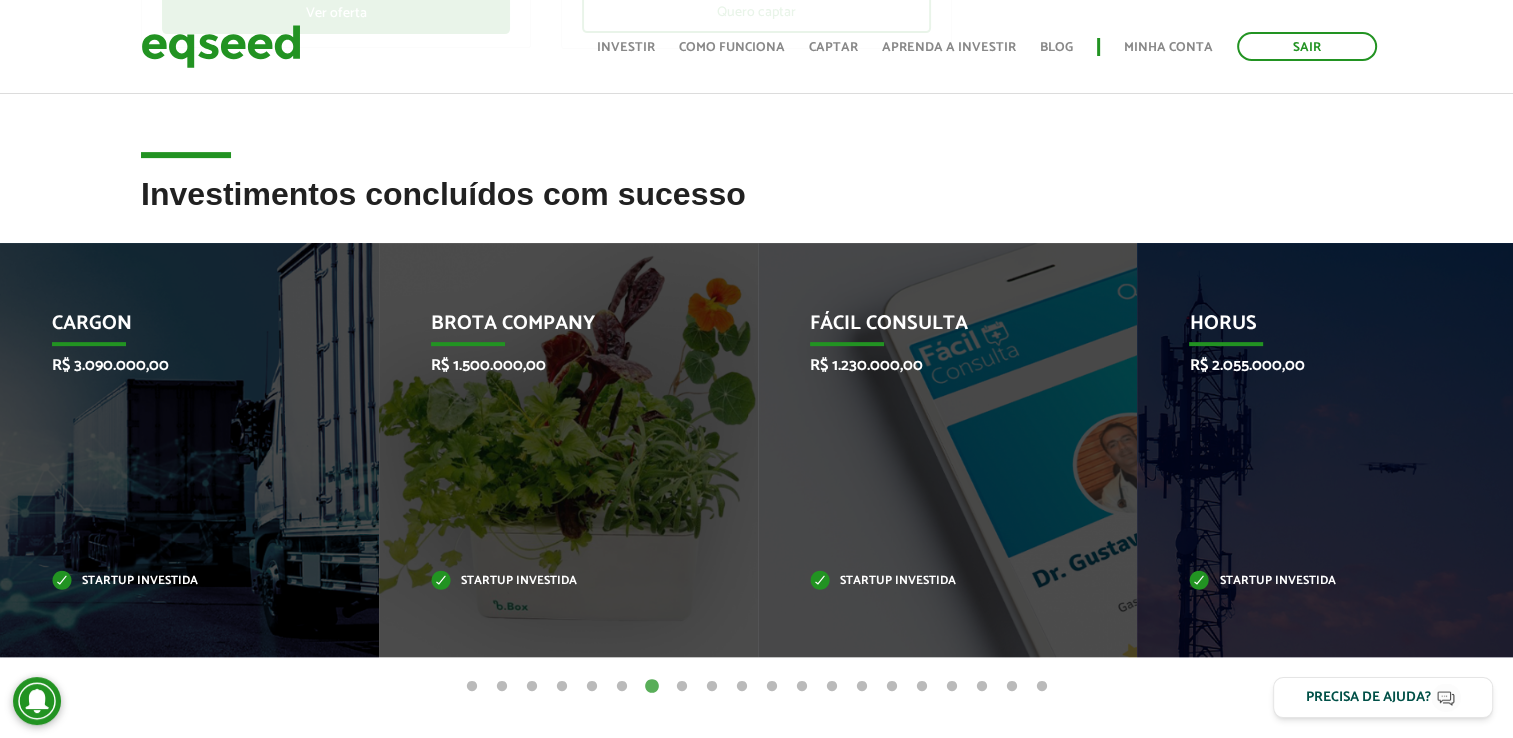 click on "8" at bounding box center [682, 687] 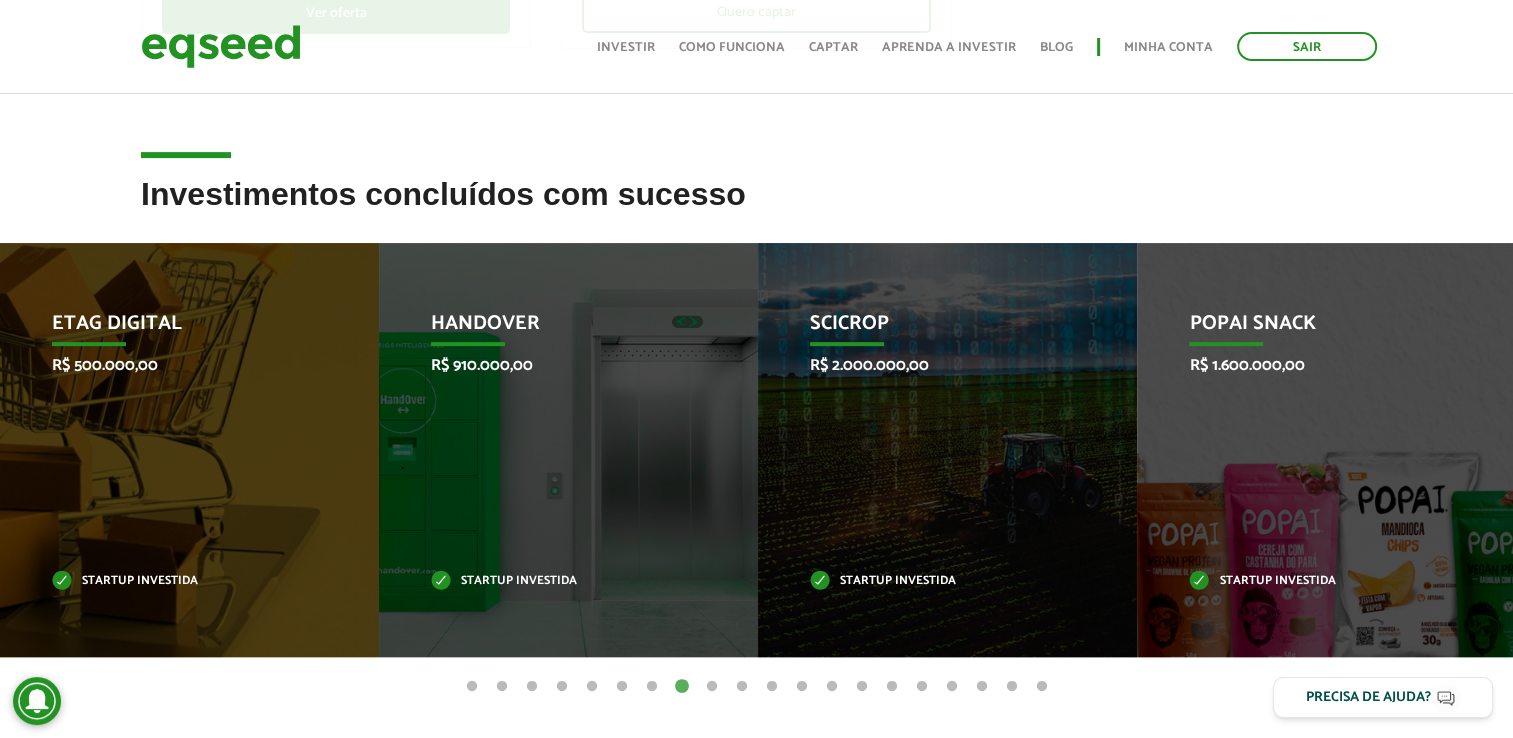 click on "9" at bounding box center (712, 687) 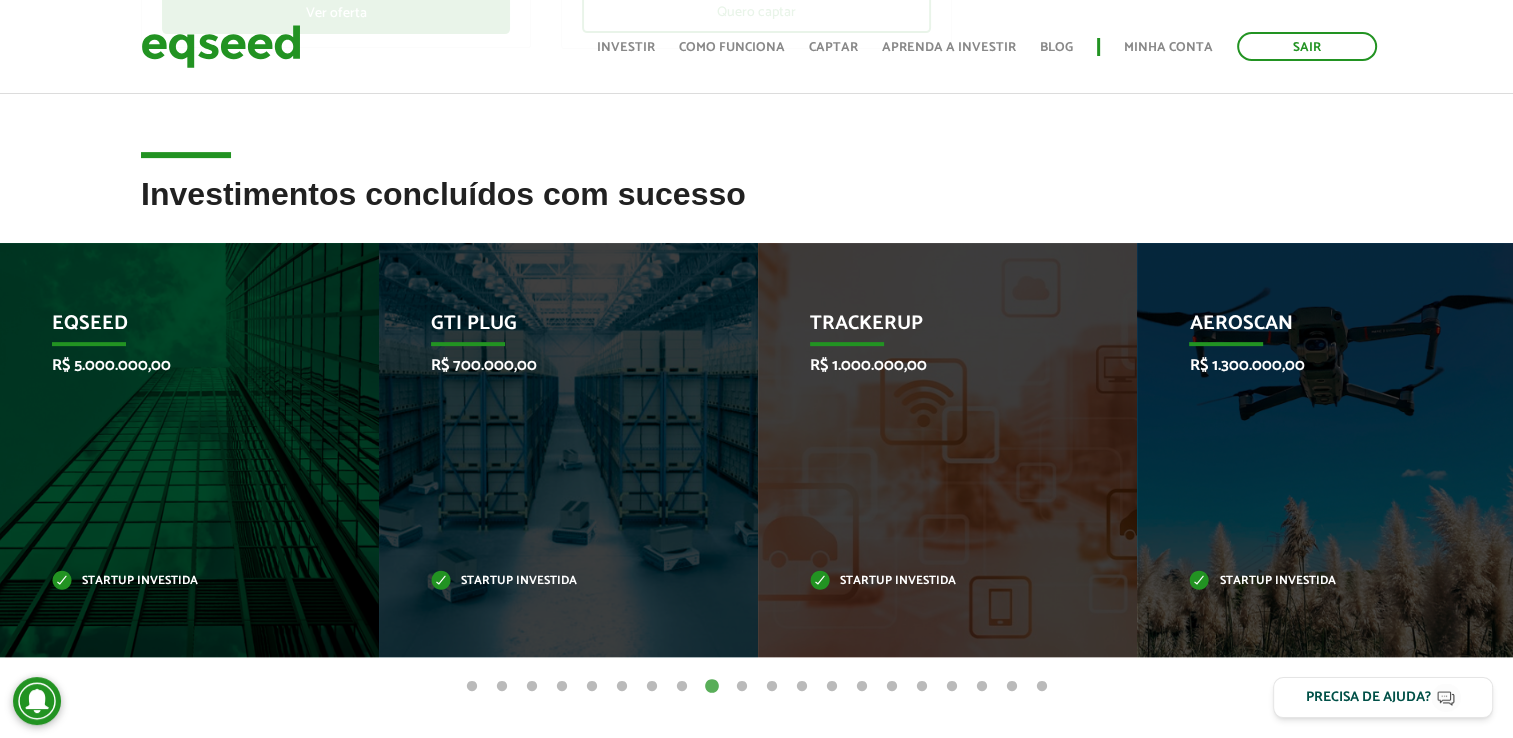 click on "10" at bounding box center [742, 687] 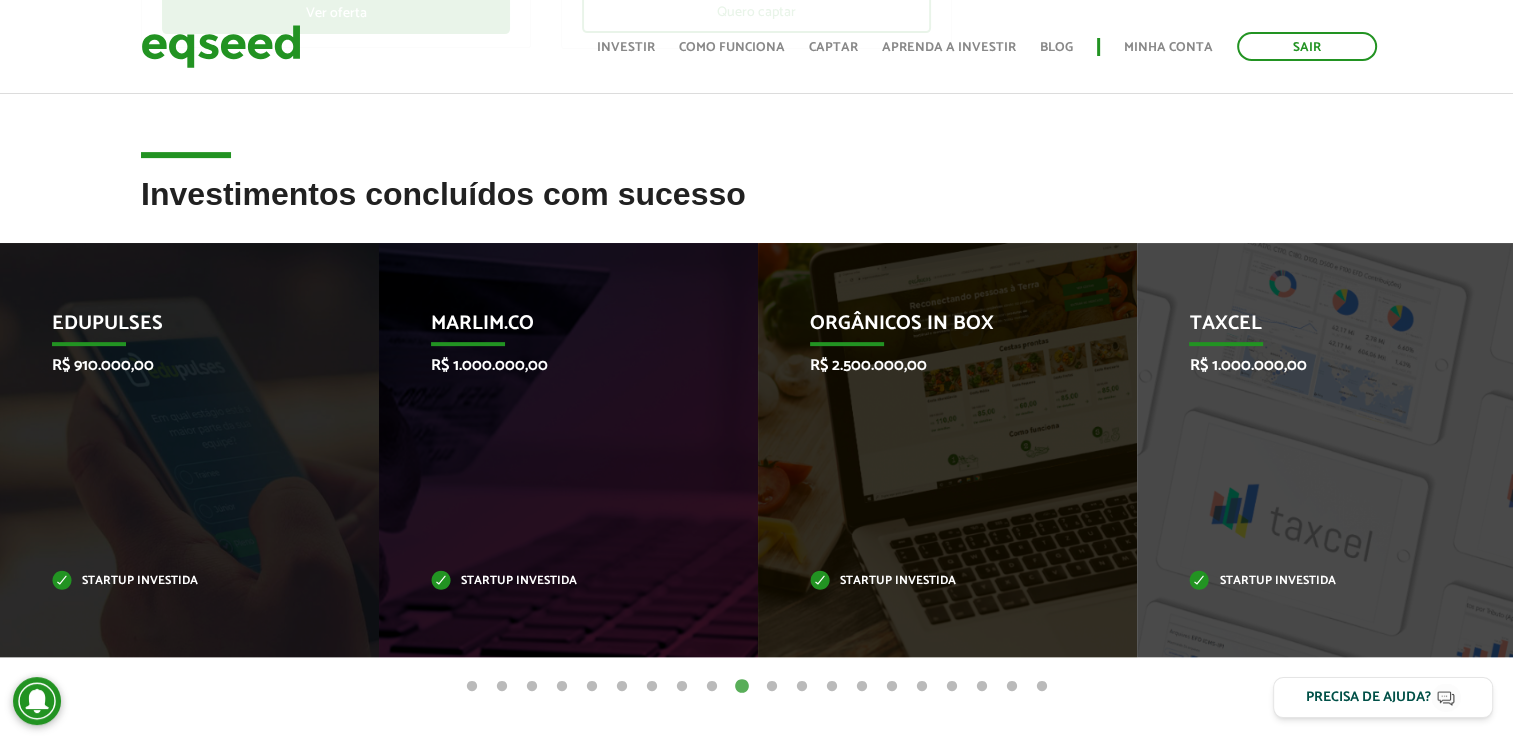 click on "11" at bounding box center [772, 687] 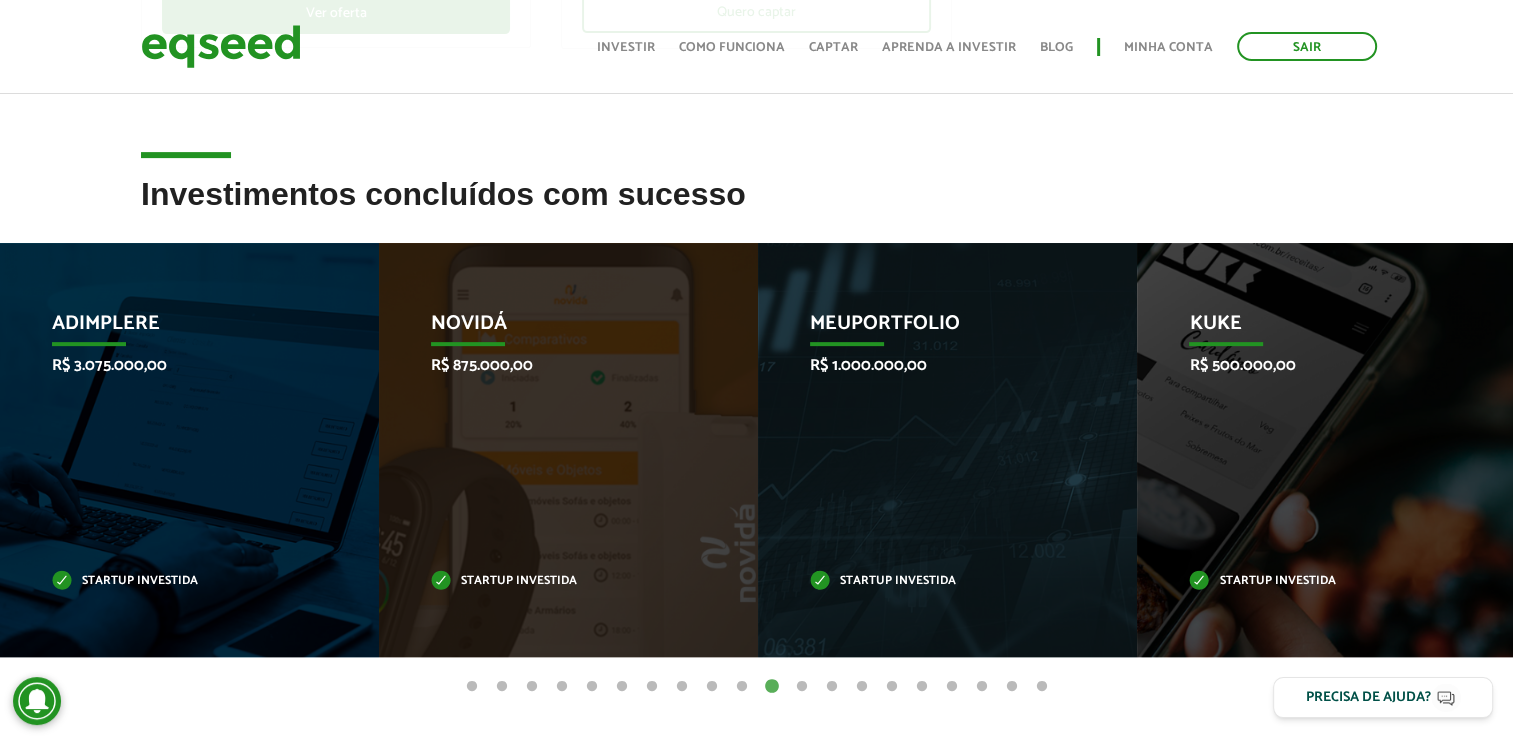 click on "12" at bounding box center [802, 687] 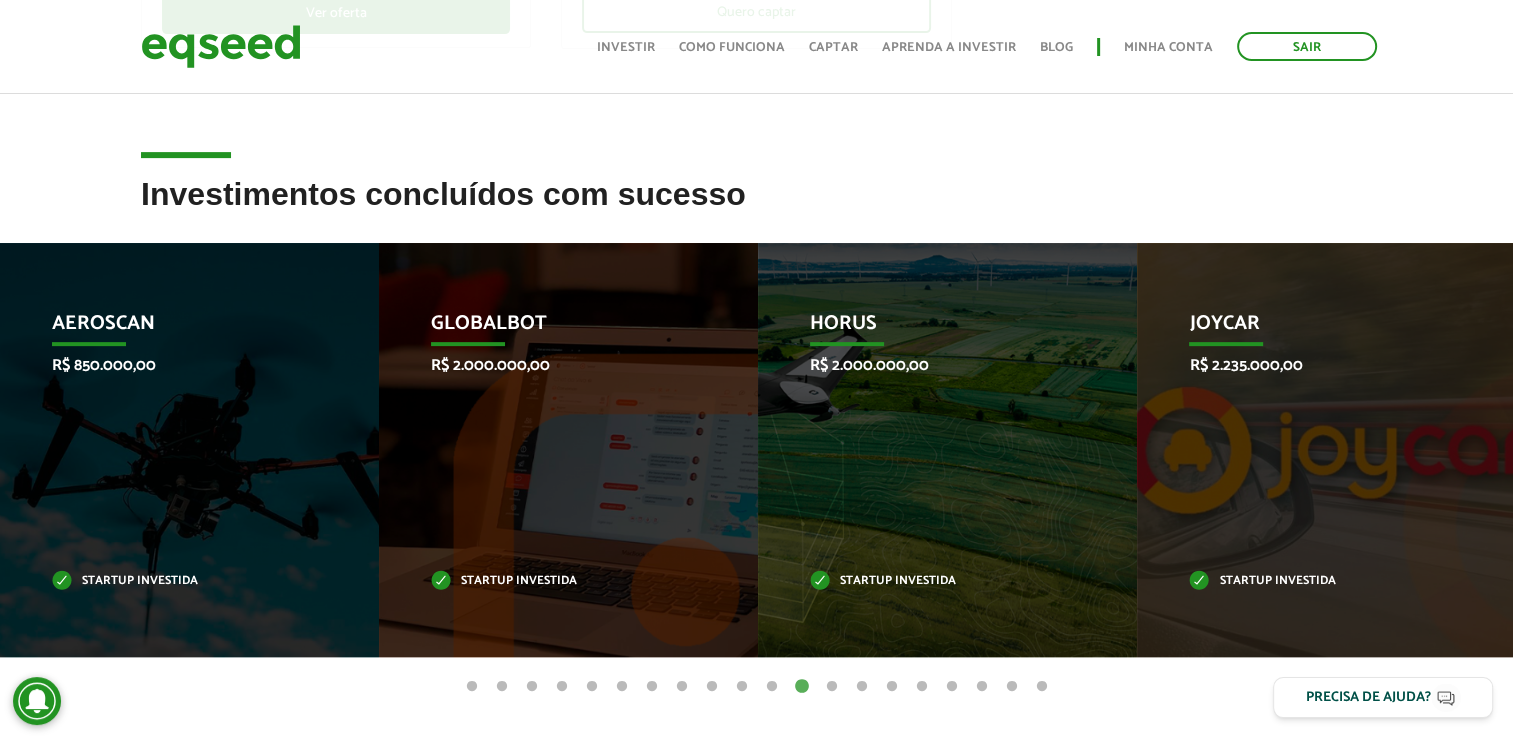 click on "13" at bounding box center [832, 687] 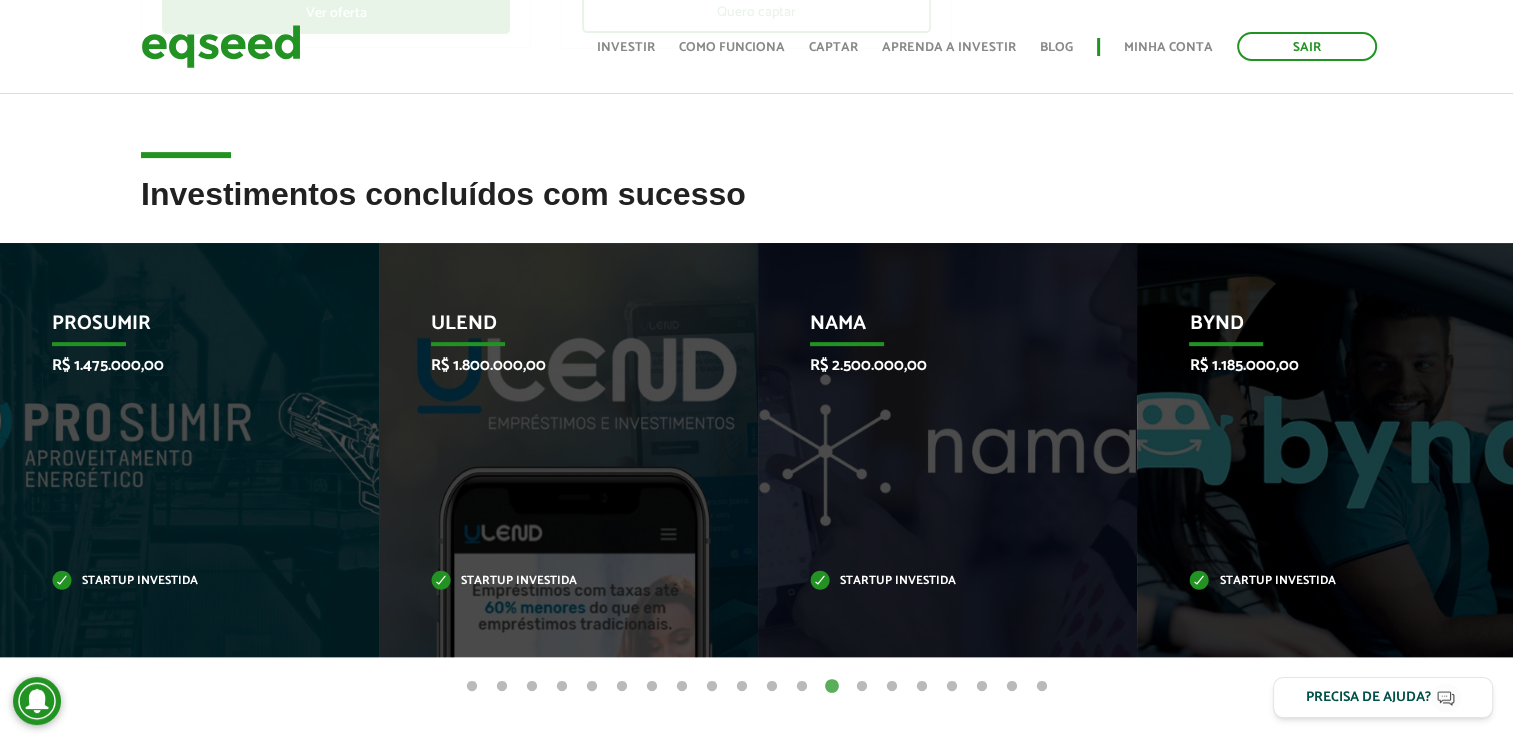 click on "14" at bounding box center (862, 687) 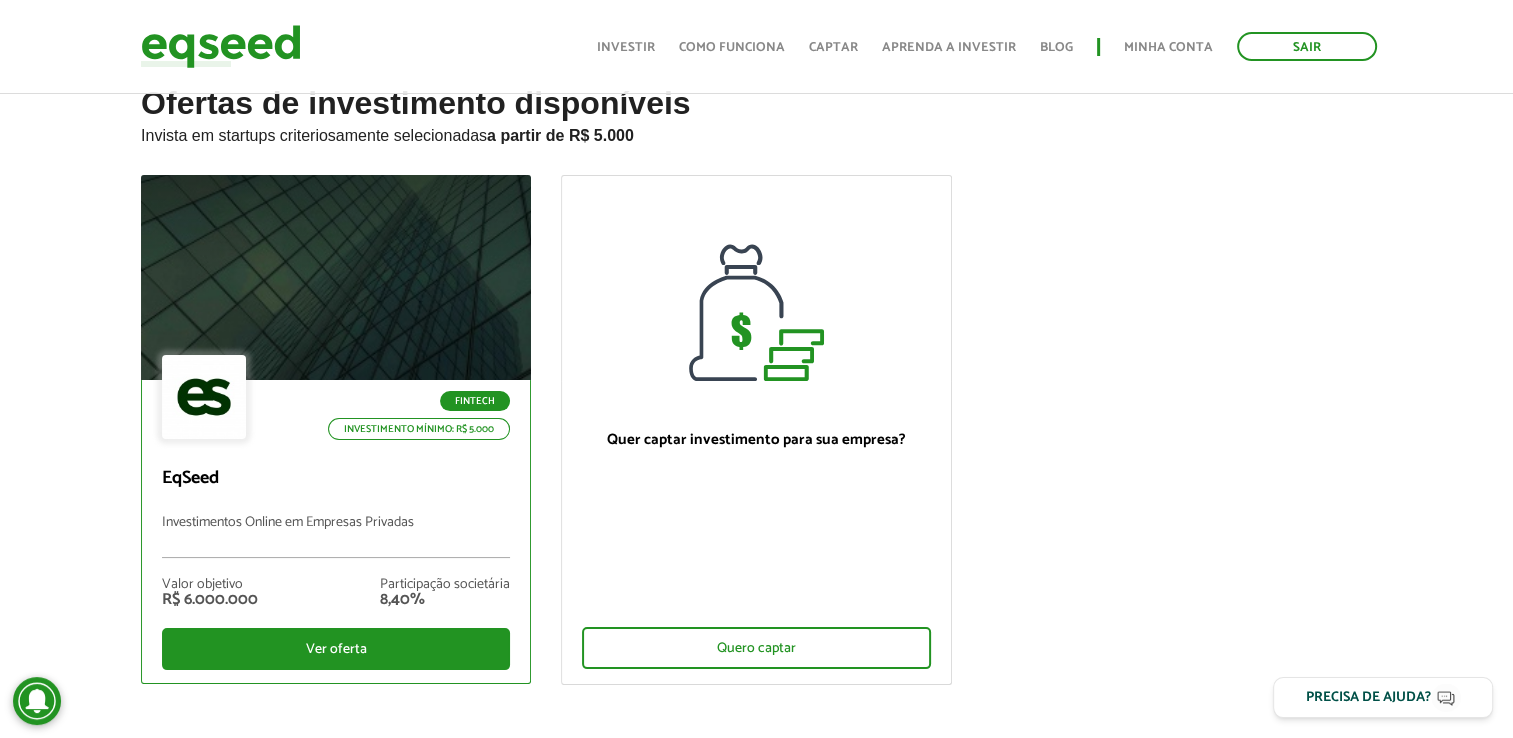 scroll, scrollTop: 100, scrollLeft: 0, axis: vertical 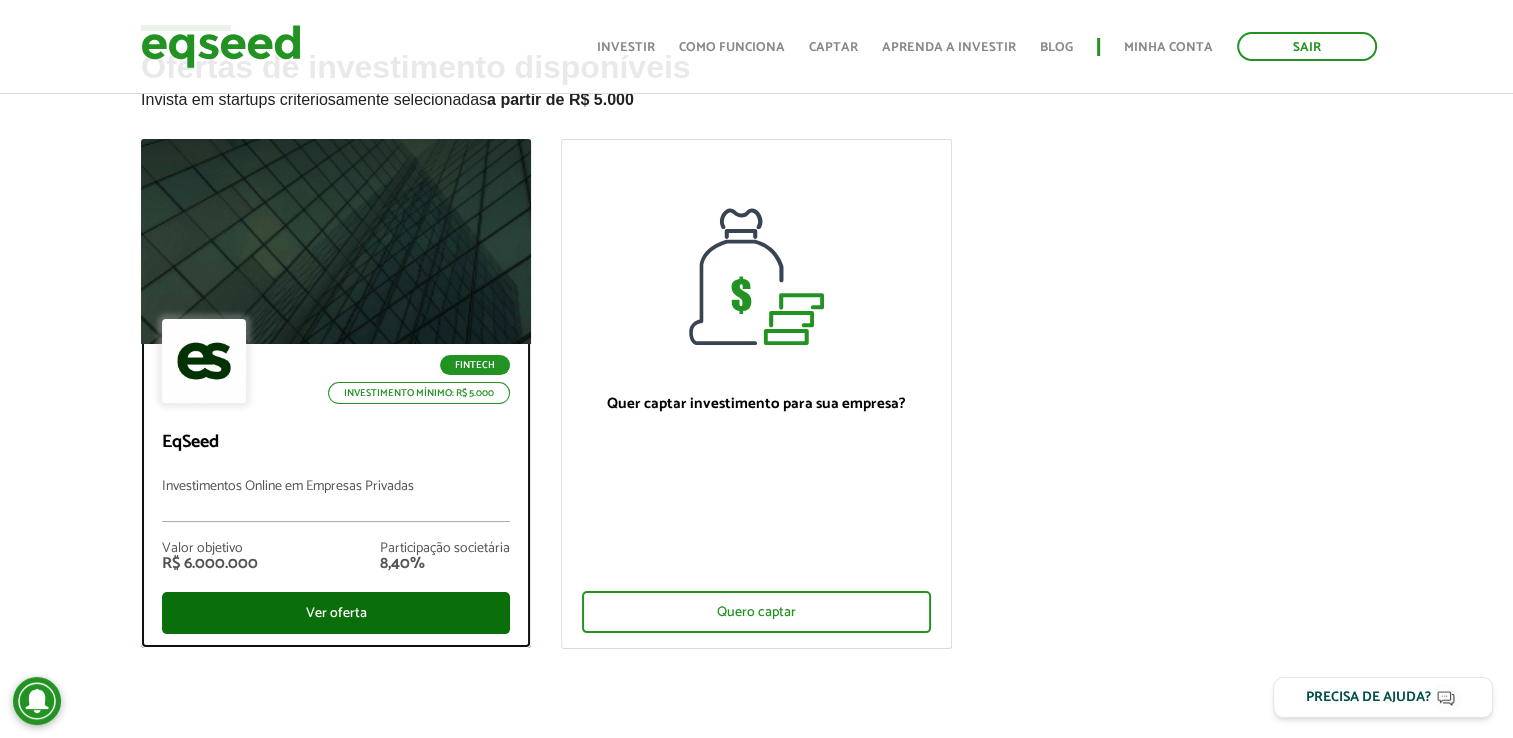 click on "Ver oferta" at bounding box center [336, 613] 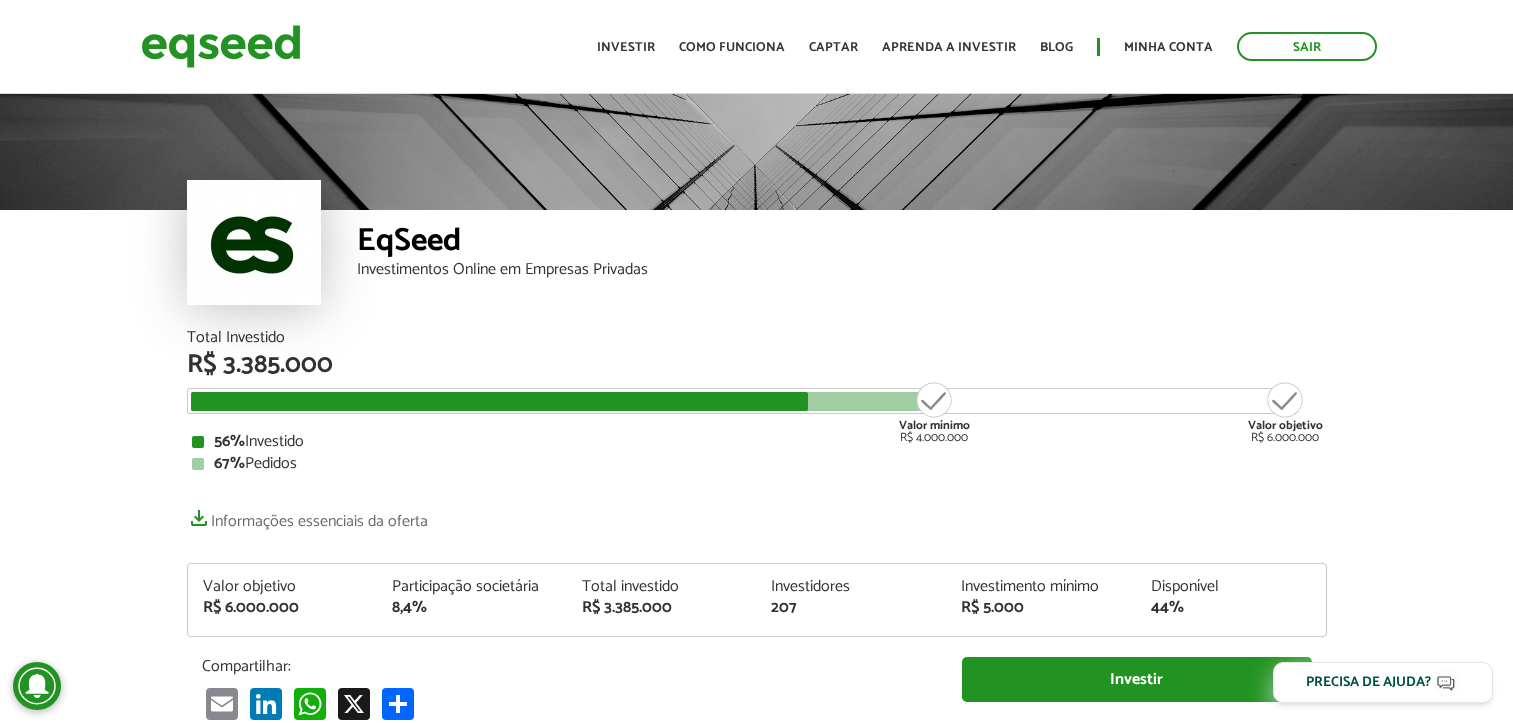 scroll, scrollTop: 0, scrollLeft: 0, axis: both 